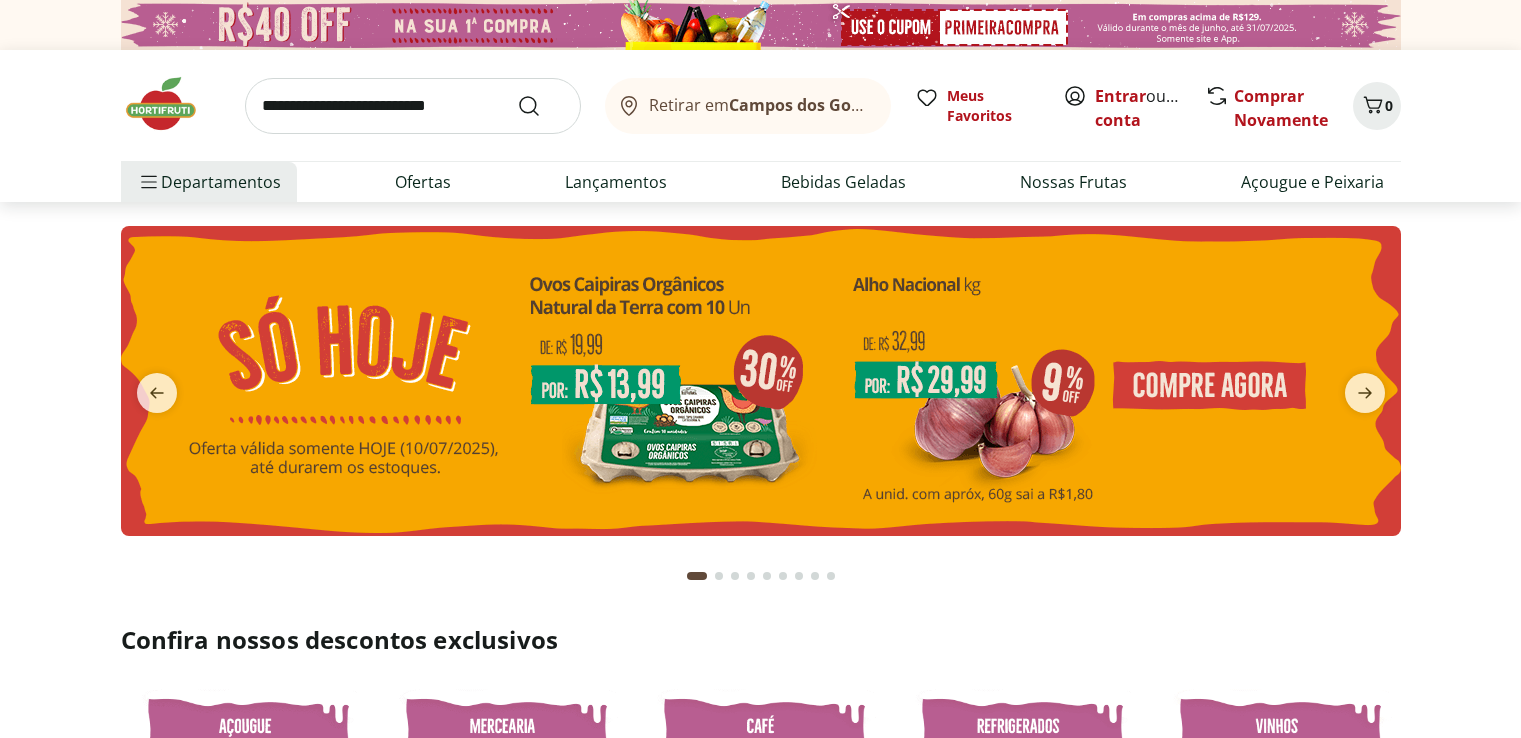 scroll, scrollTop: 0, scrollLeft: 0, axis: both 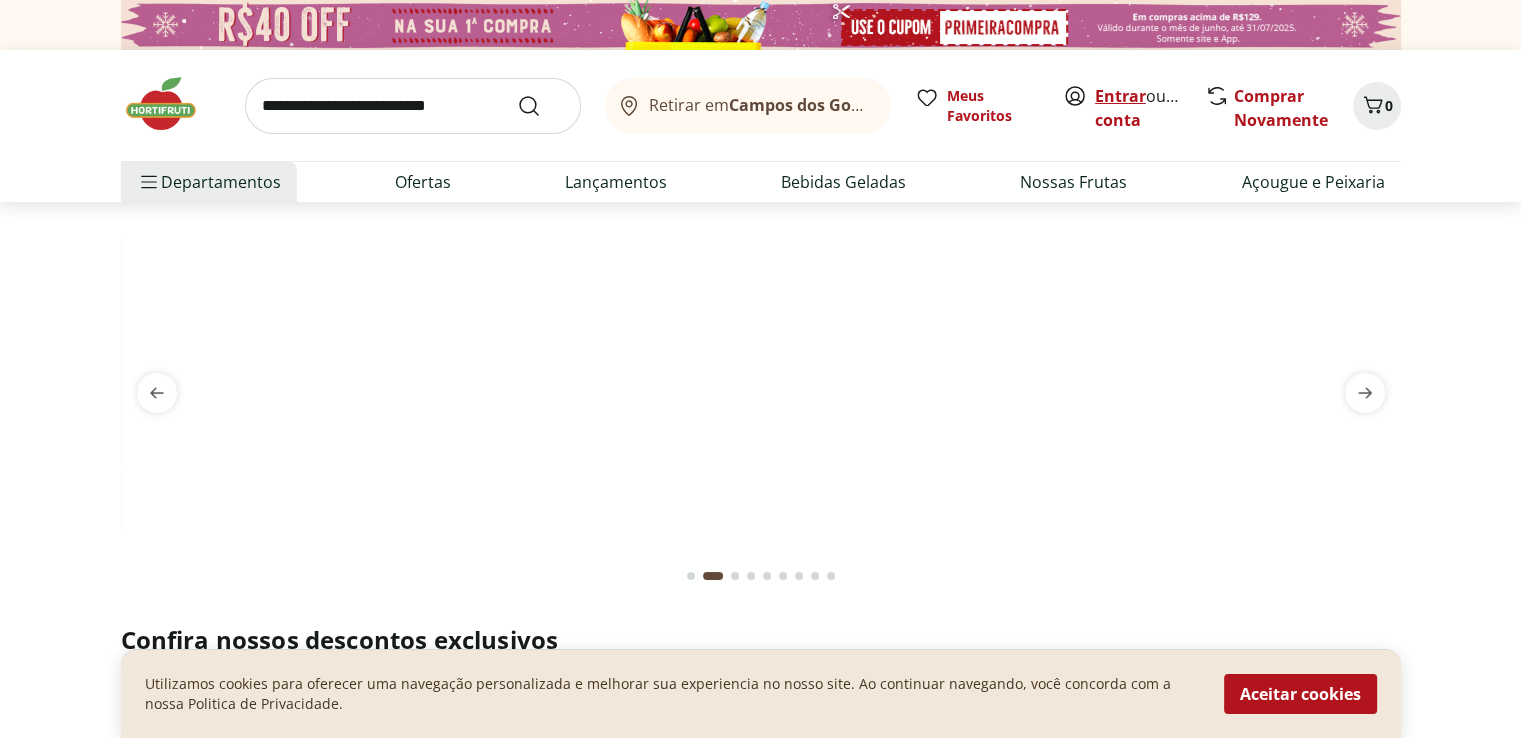 click on "Entrar" at bounding box center (1120, 96) 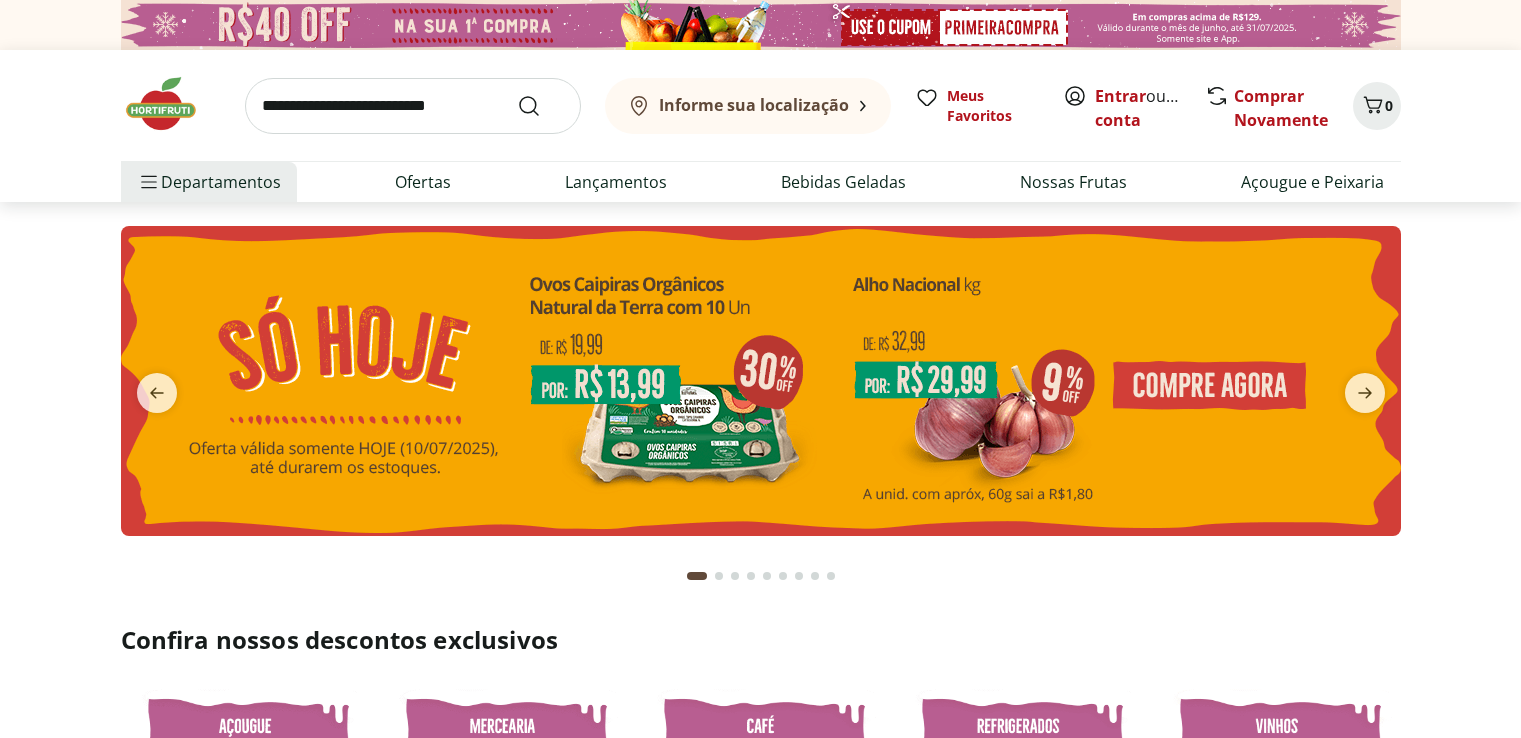 scroll, scrollTop: 0, scrollLeft: 0, axis: both 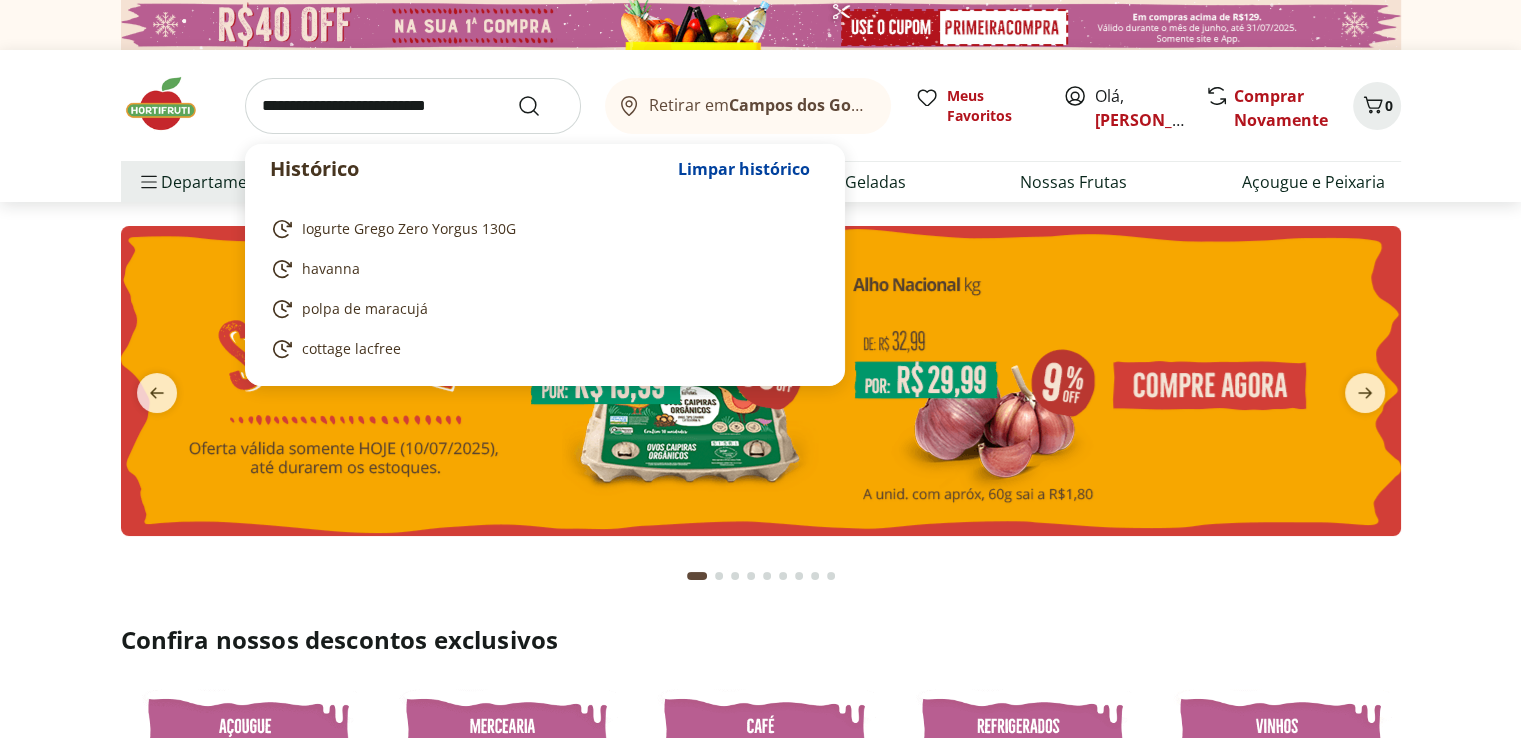 click at bounding box center [413, 106] 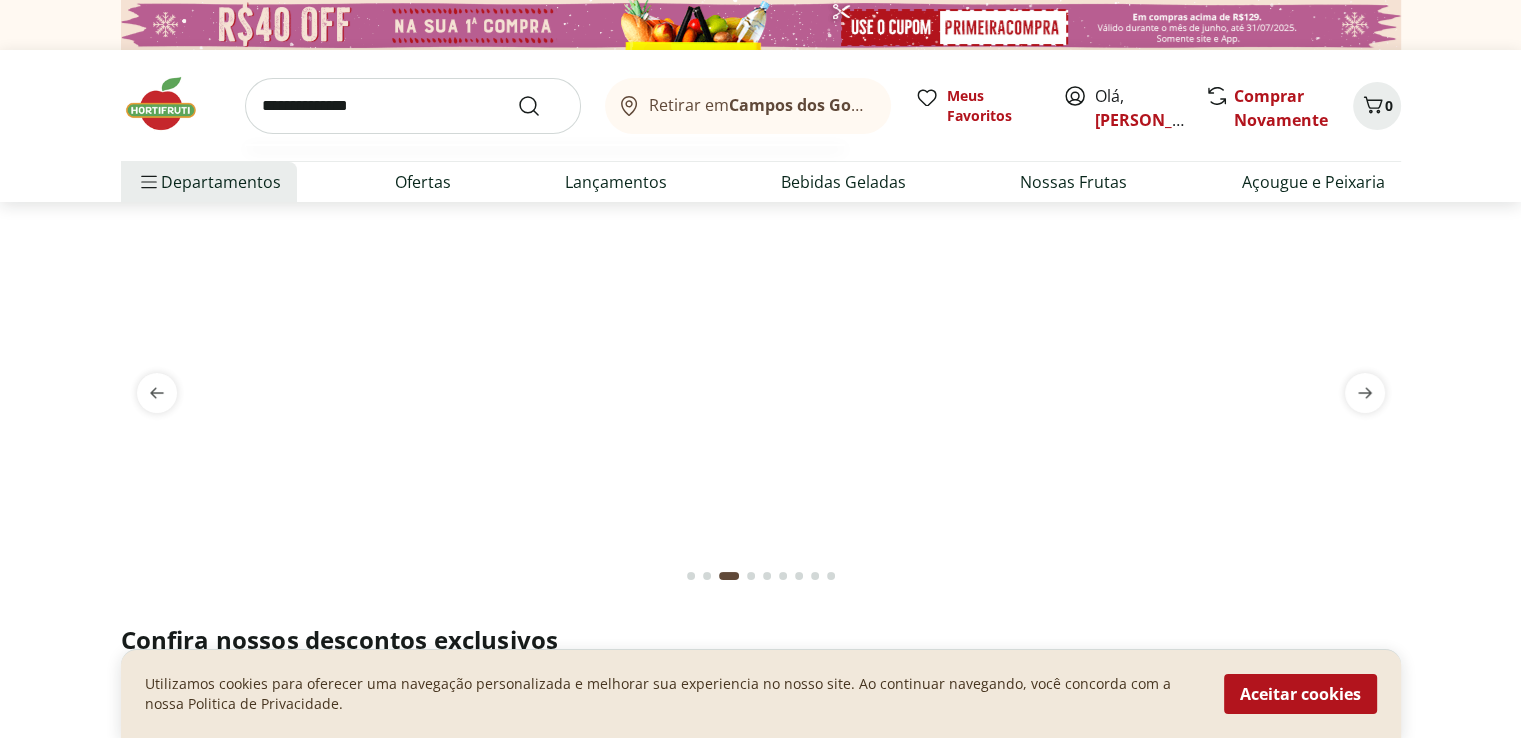 type on "**********" 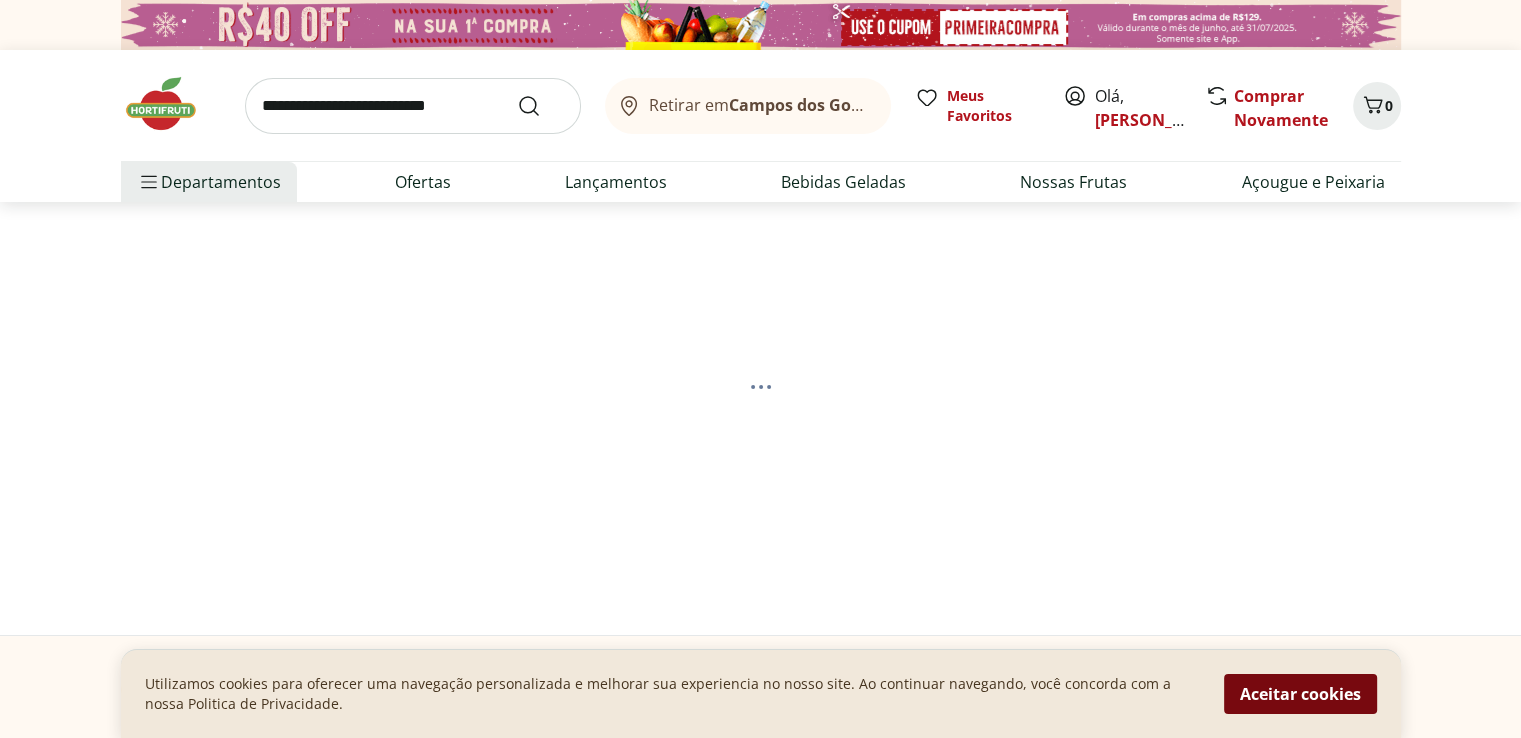 click on "Aceitar cookies" at bounding box center [1300, 694] 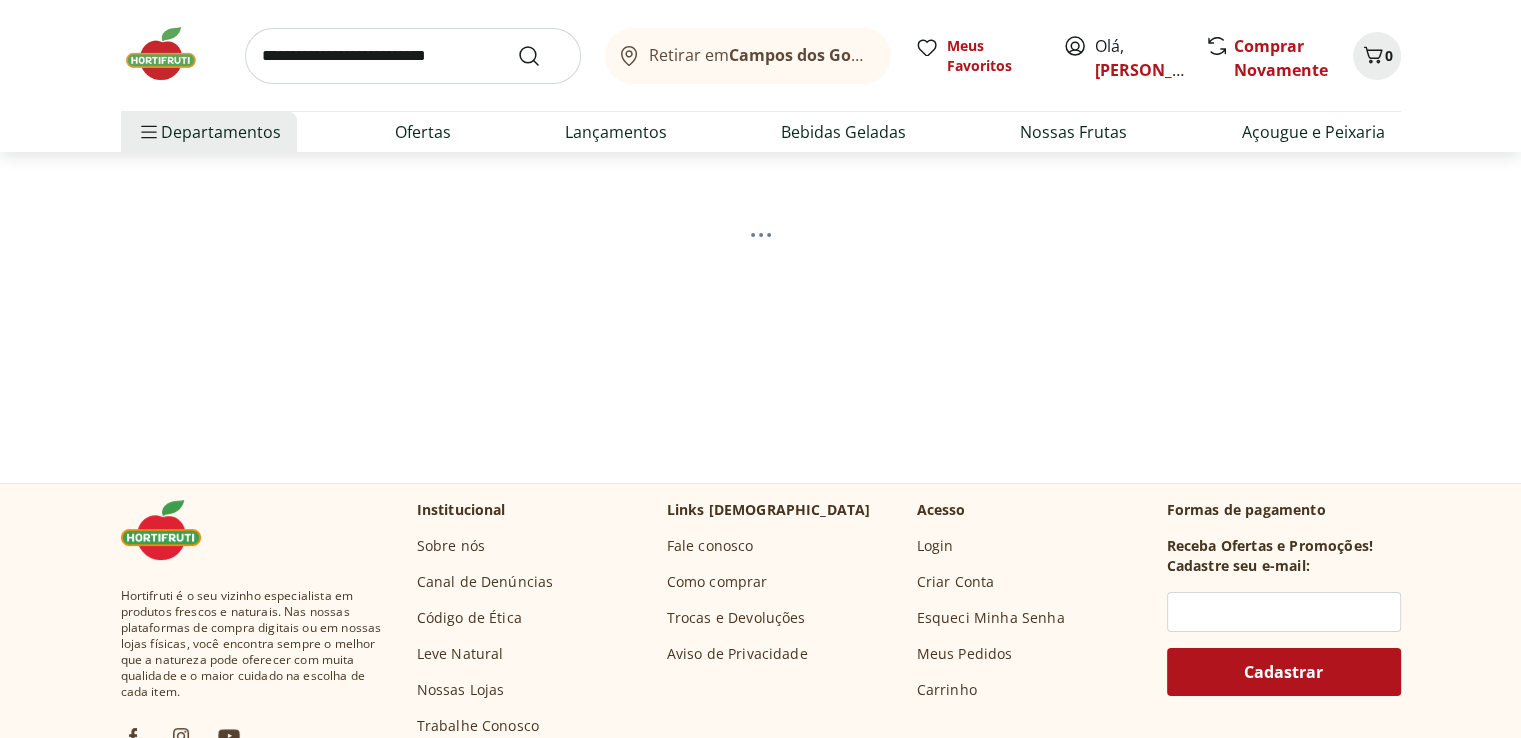 select on "**********" 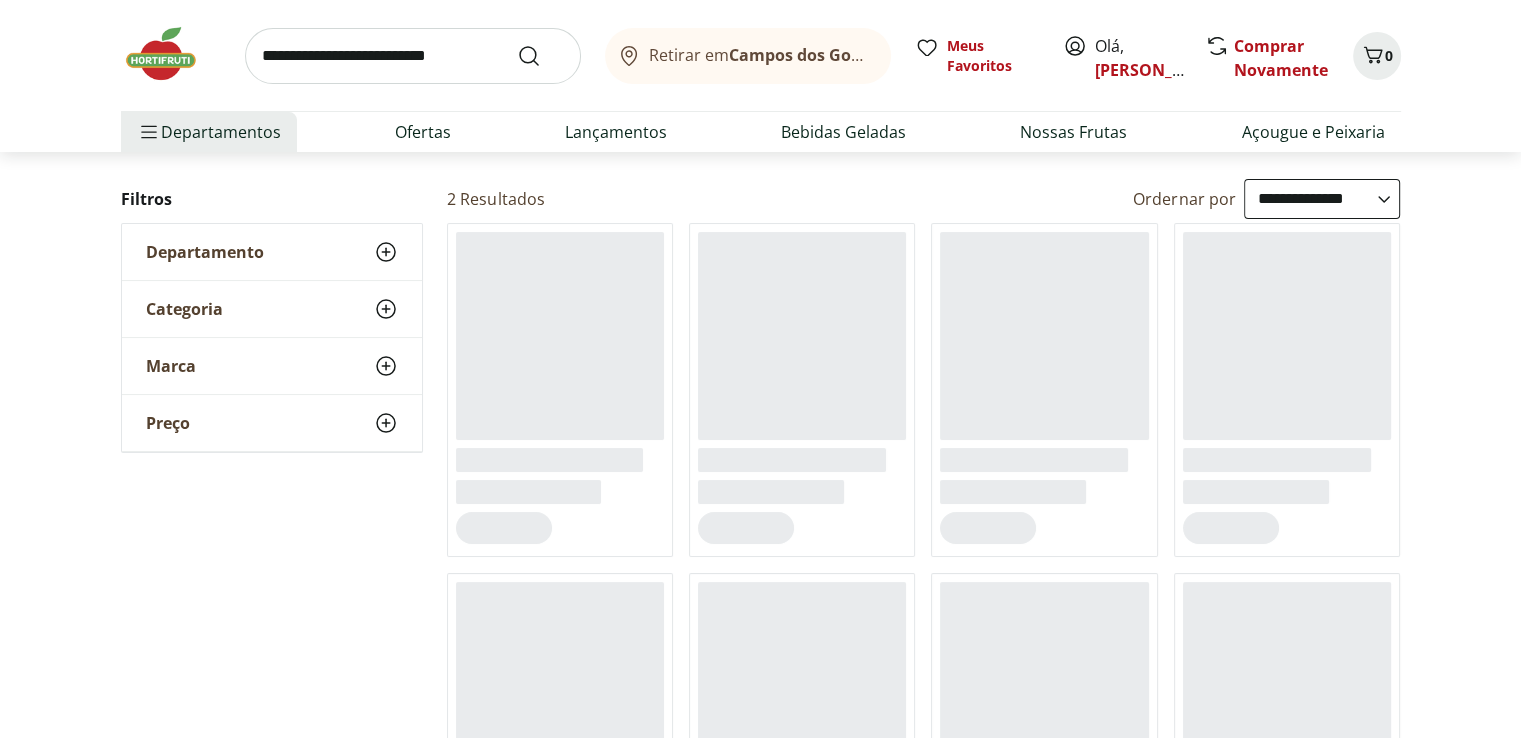 scroll, scrollTop: 189, scrollLeft: 0, axis: vertical 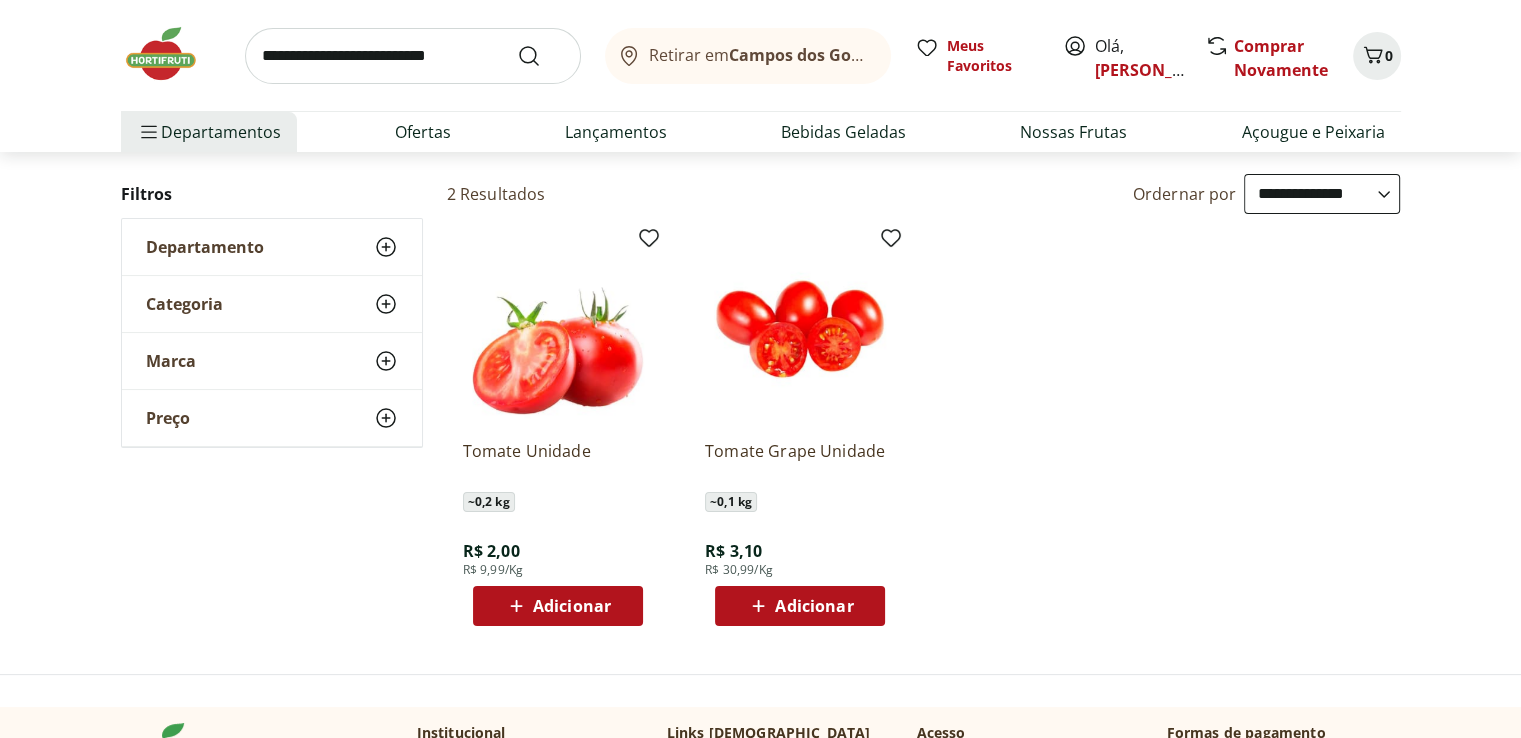 click on "Adicionar" at bounding box center (572, 606) 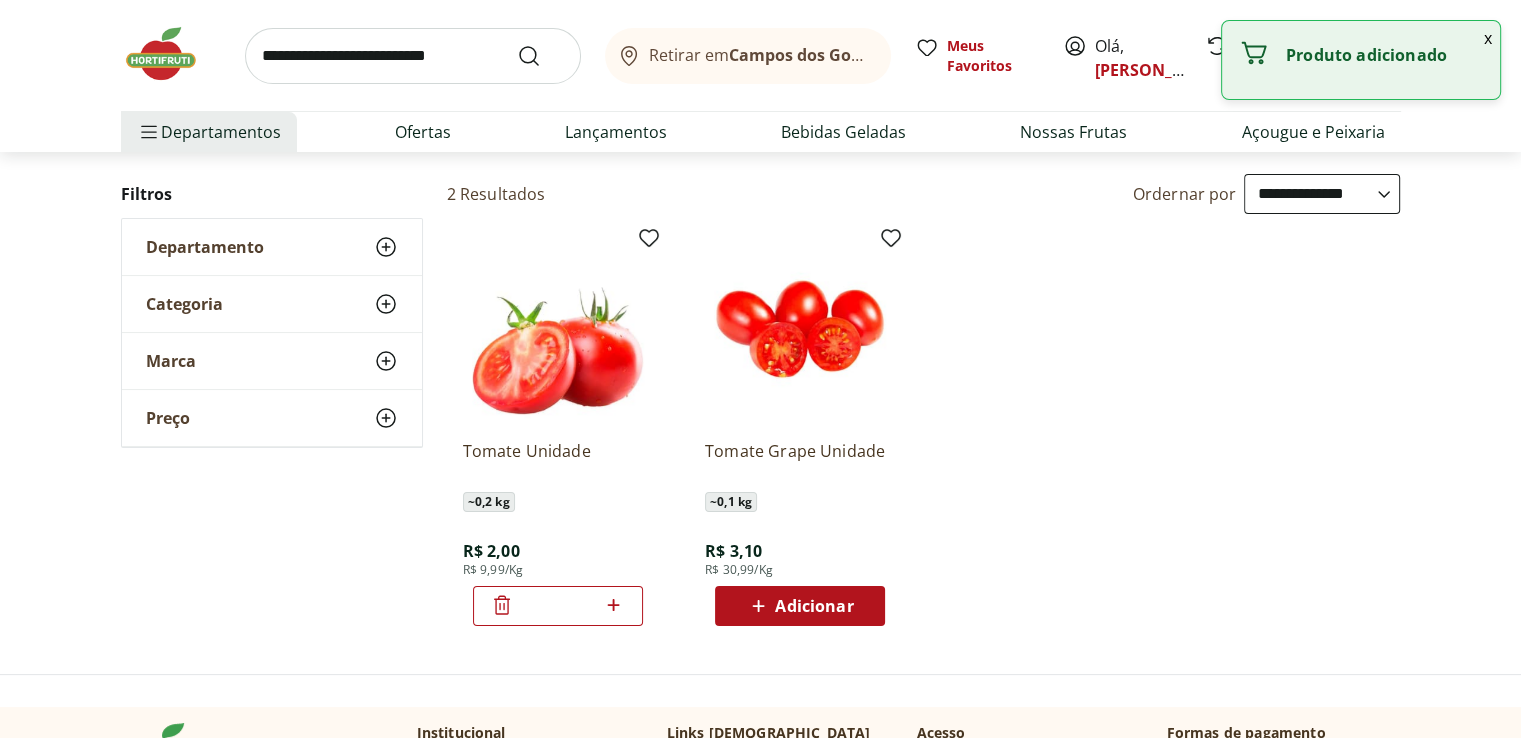 click 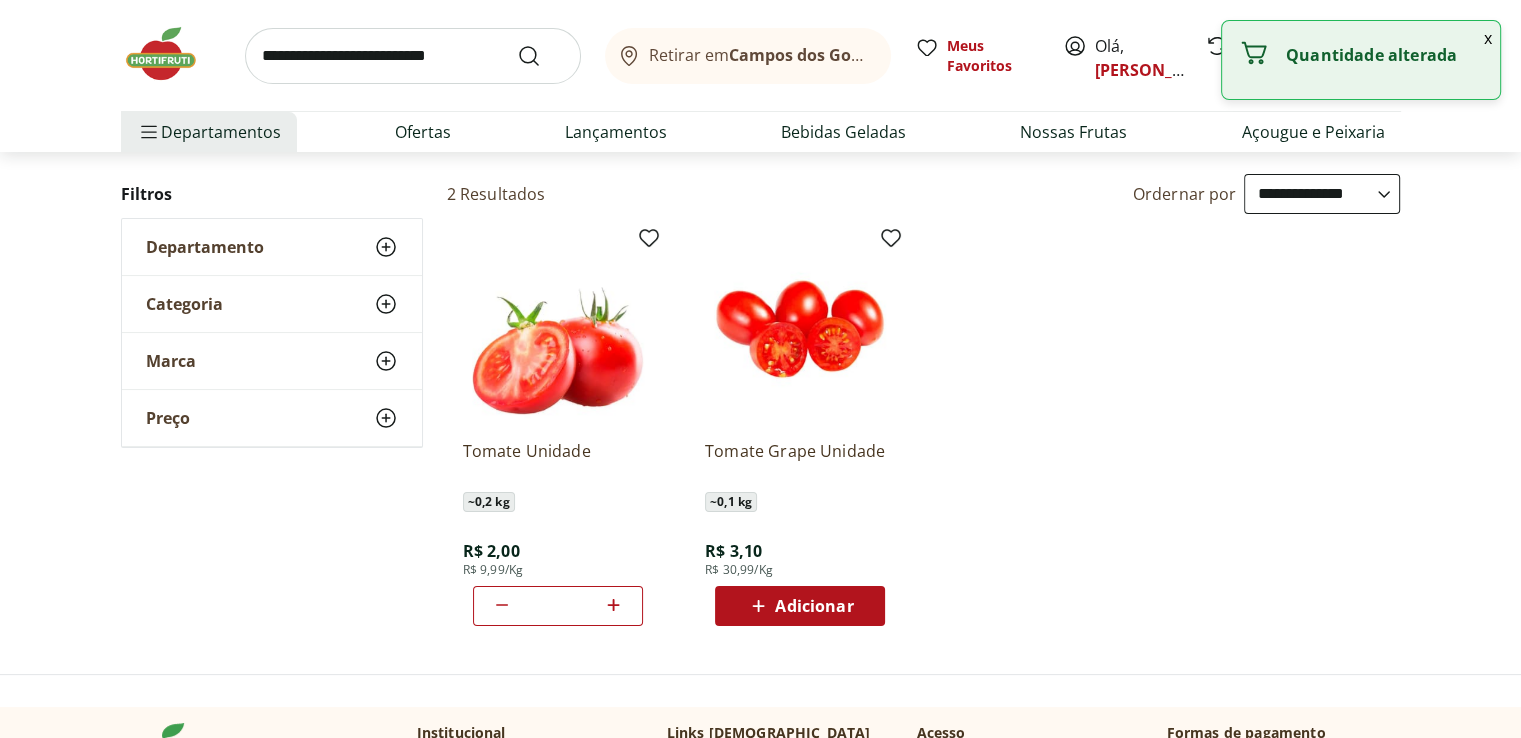 click 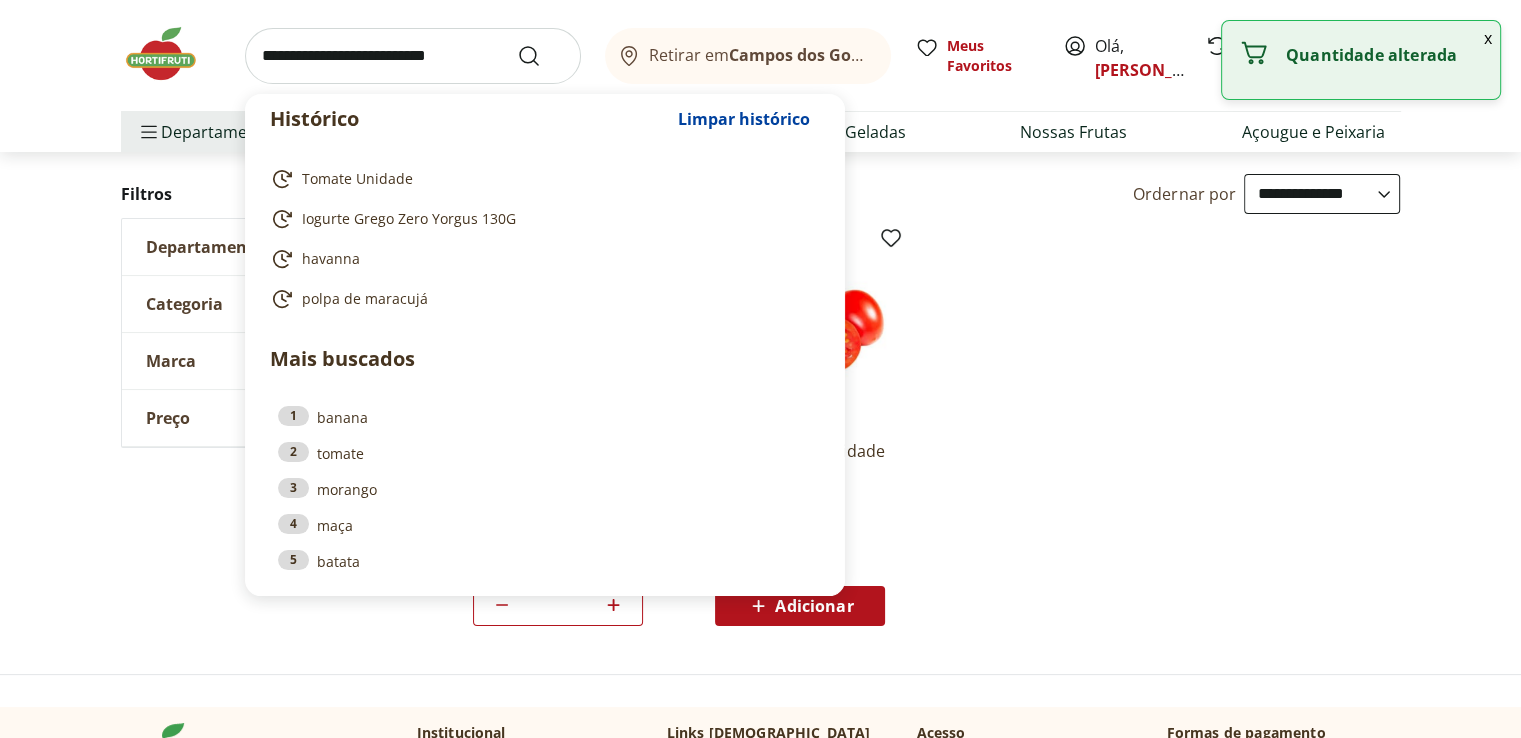 click at bounding box center [413, 56] 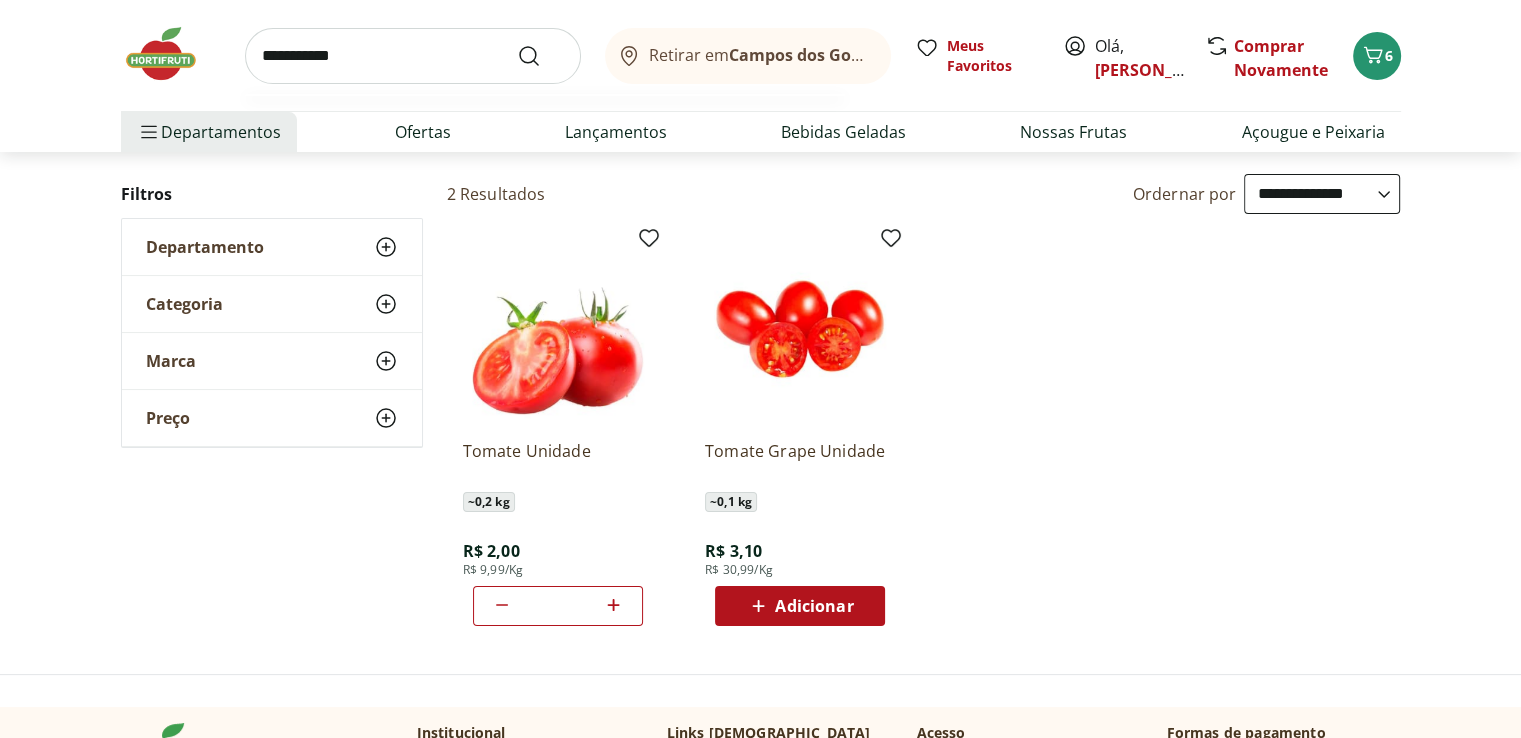 type on "**********" 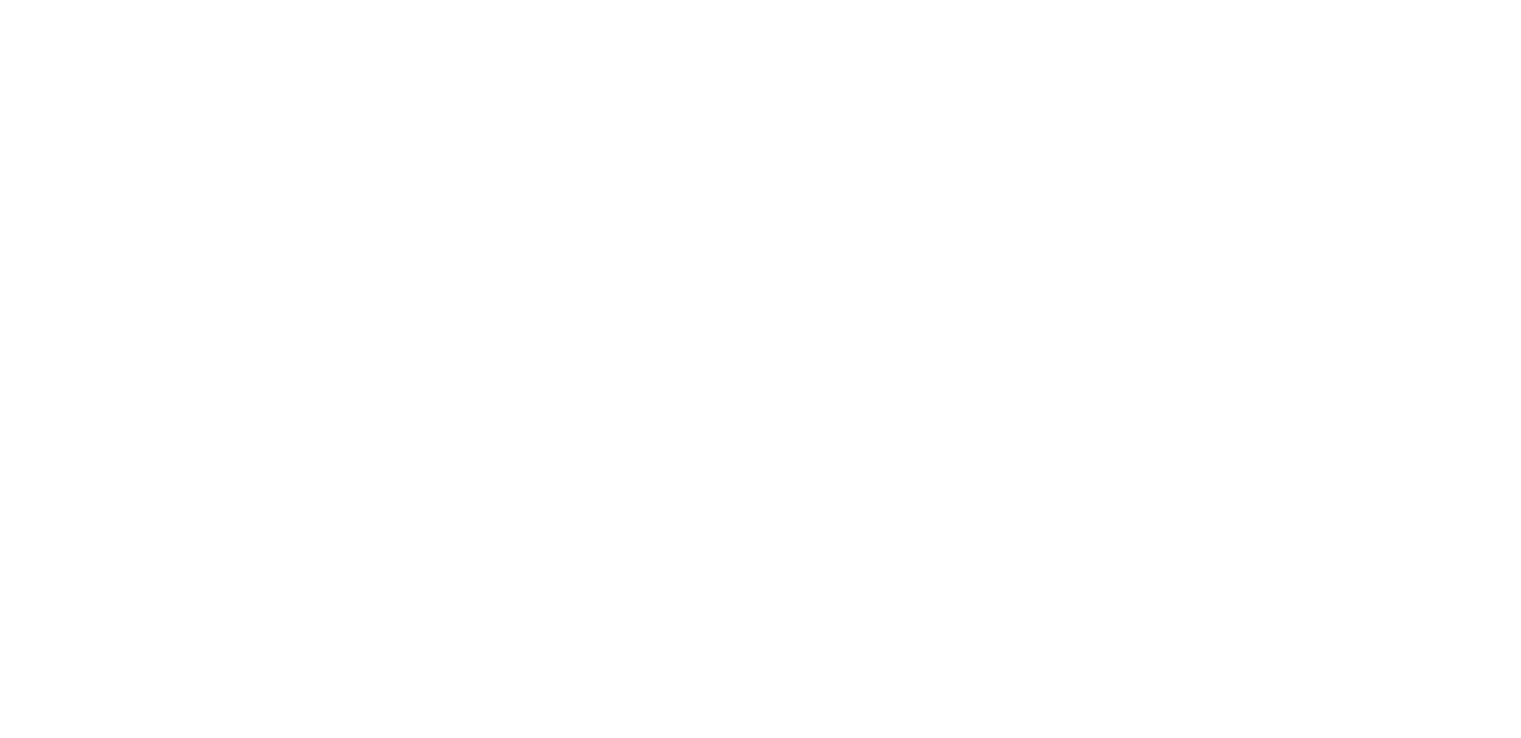 scroll, scrollTop: 0, scrollLeft: 0, axis: both 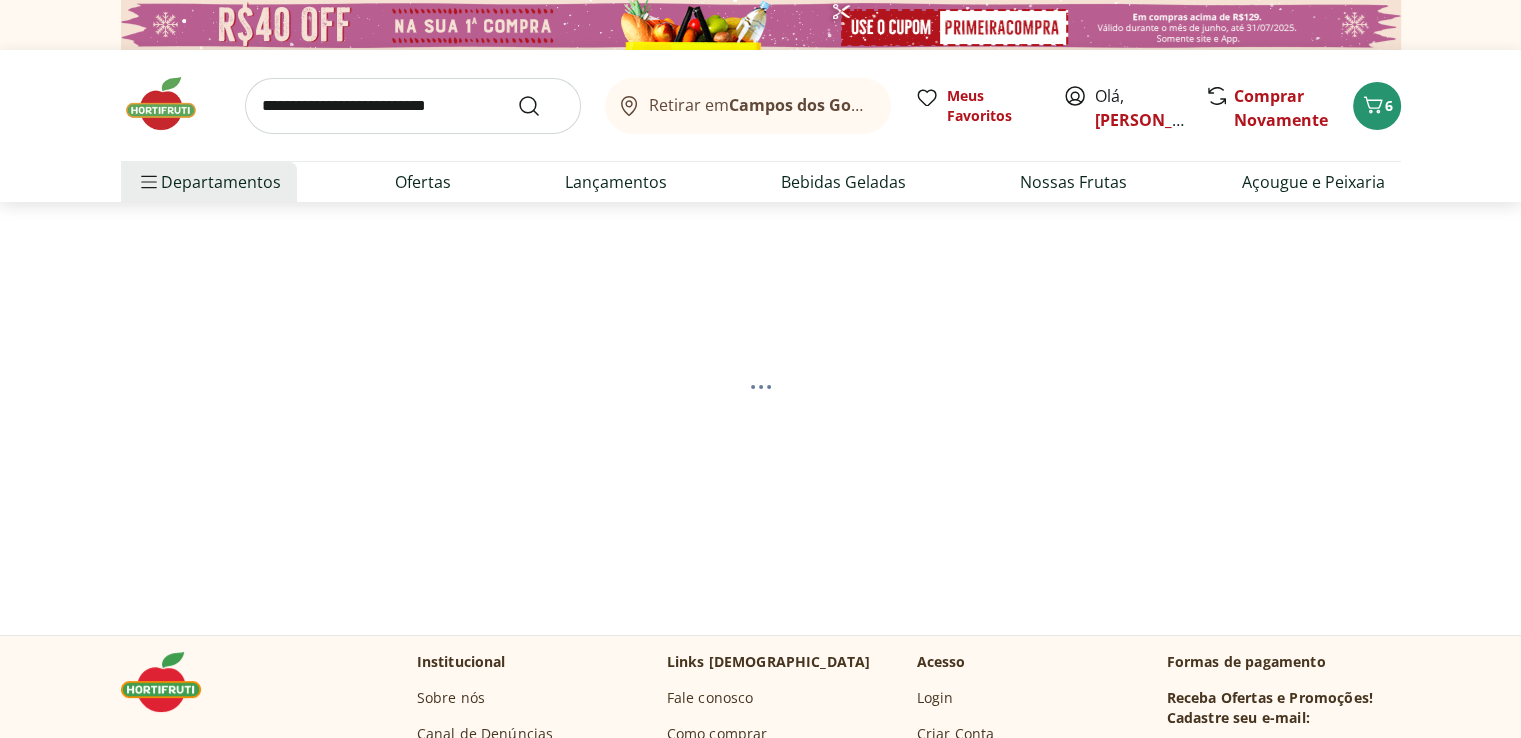 select on "**********" 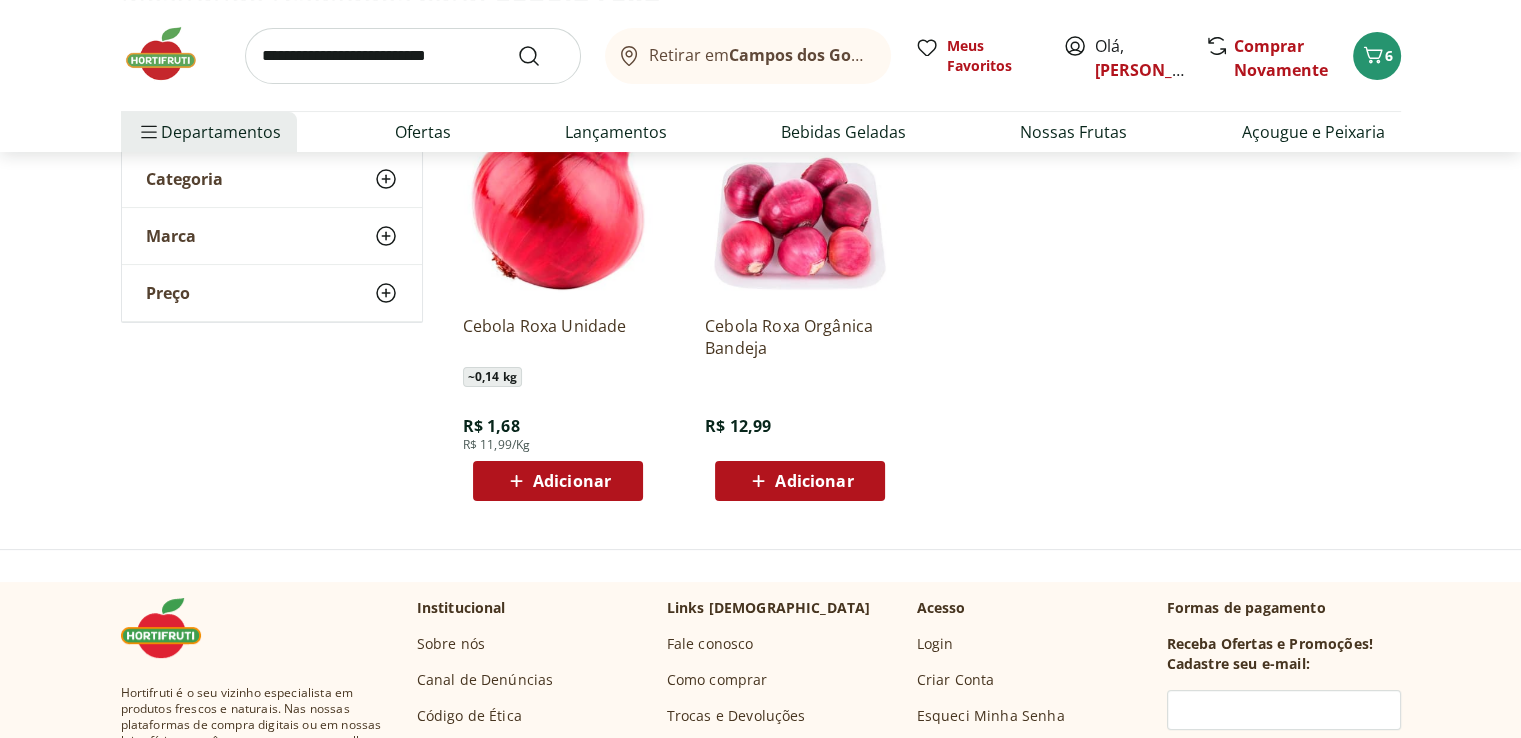scroll, scrollTop: 396, scrollLeft: 0, axis: vertical 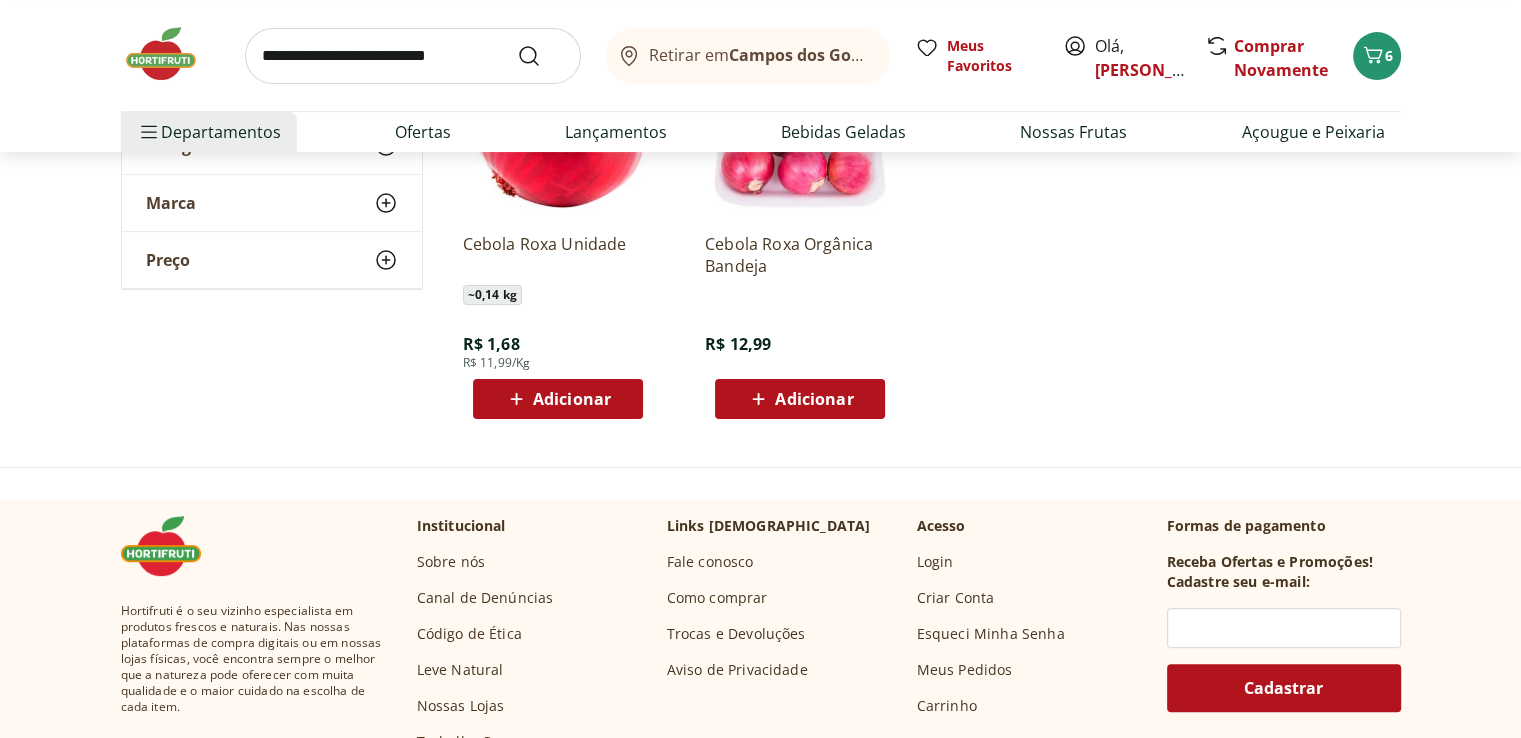 click on "Adicionar" at bounding box center (558, 399) 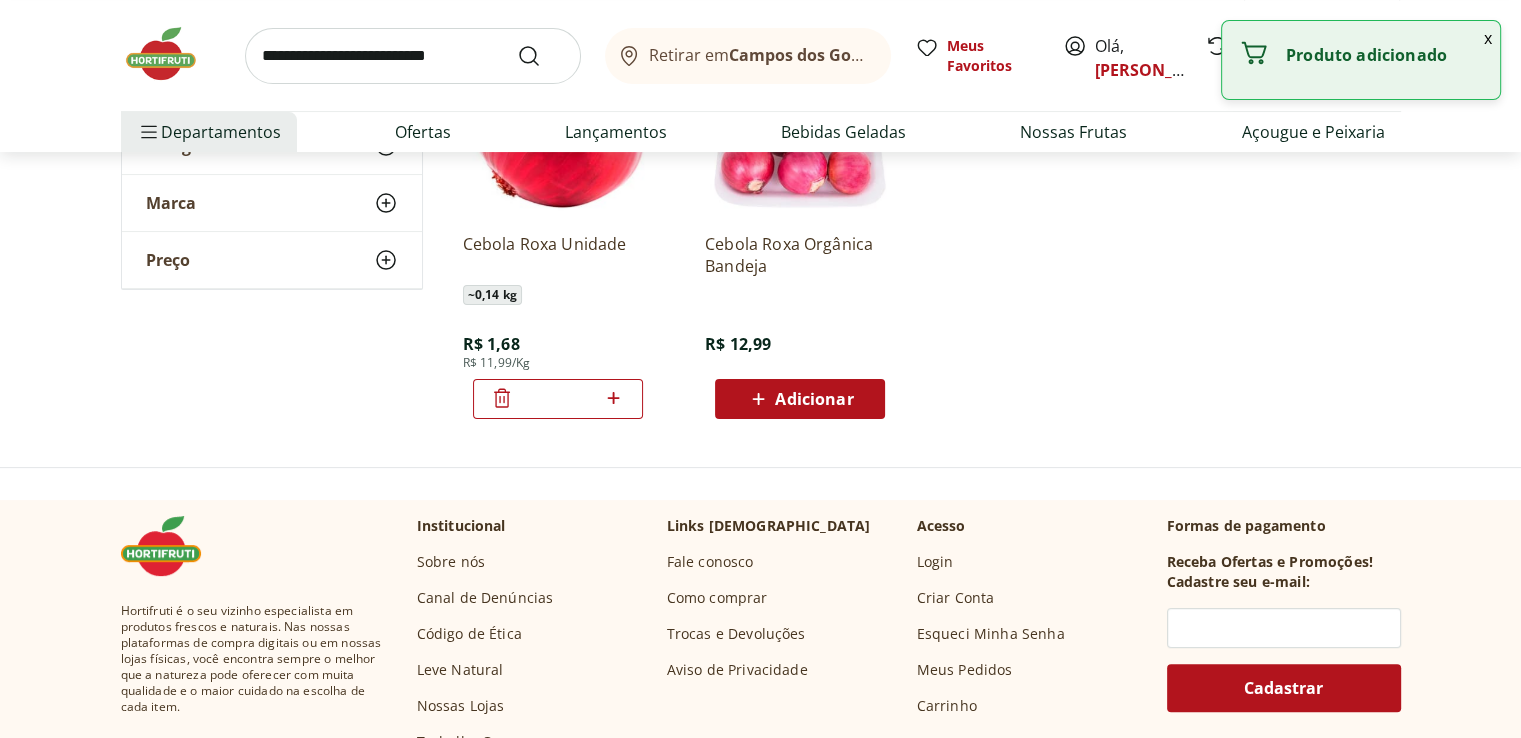 click on "*" at bounding box center (558, 399) 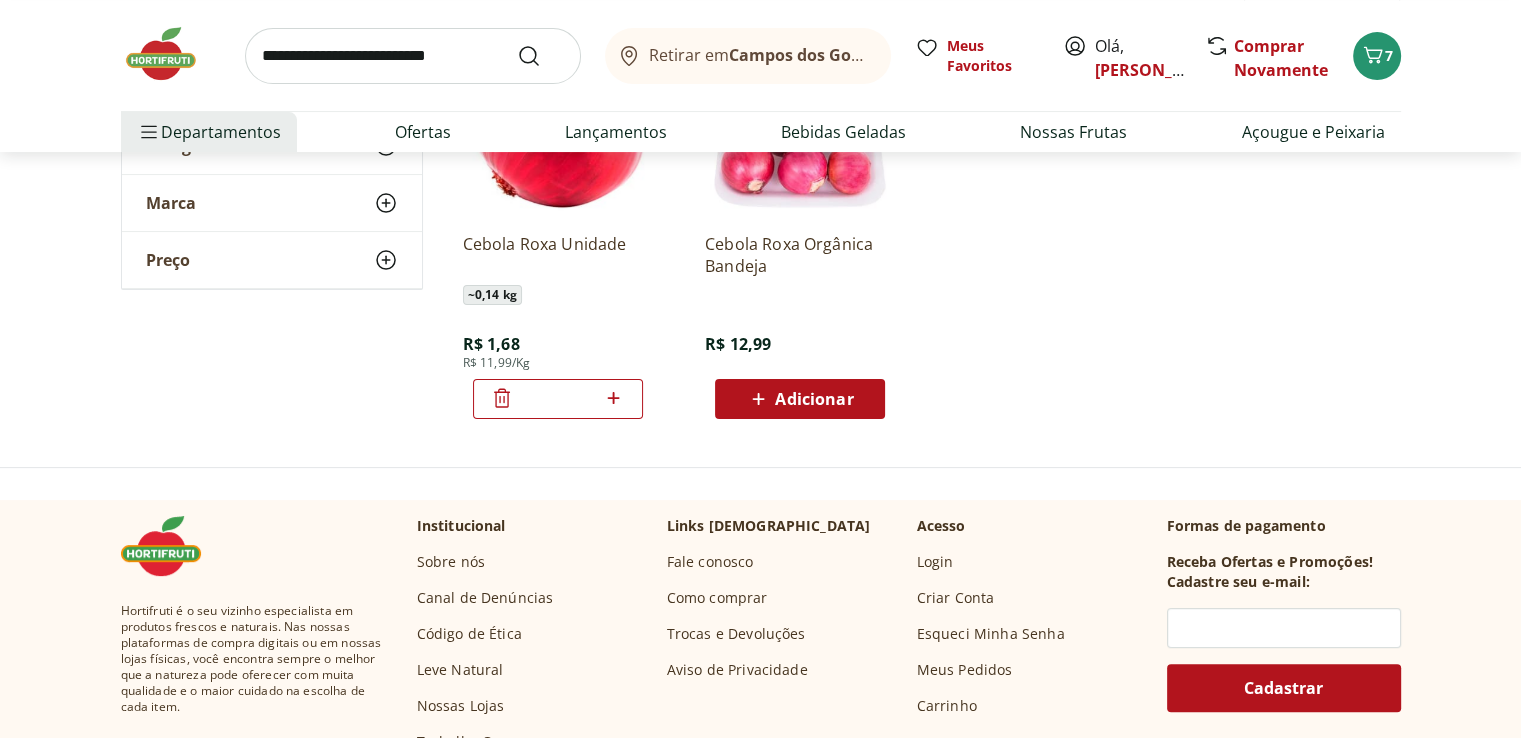 type on "*" 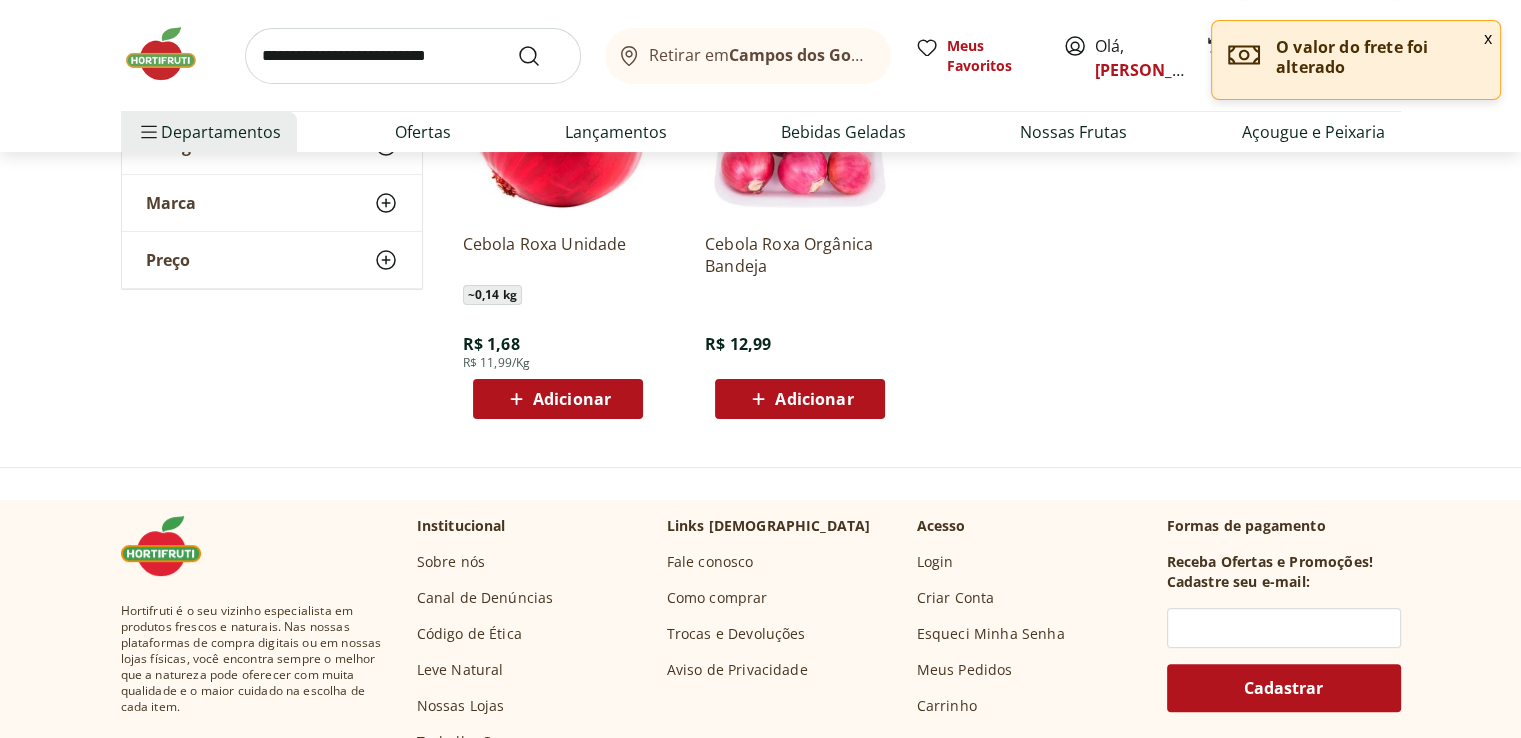 click on "Adicionar" at bounding box center [558, 399] 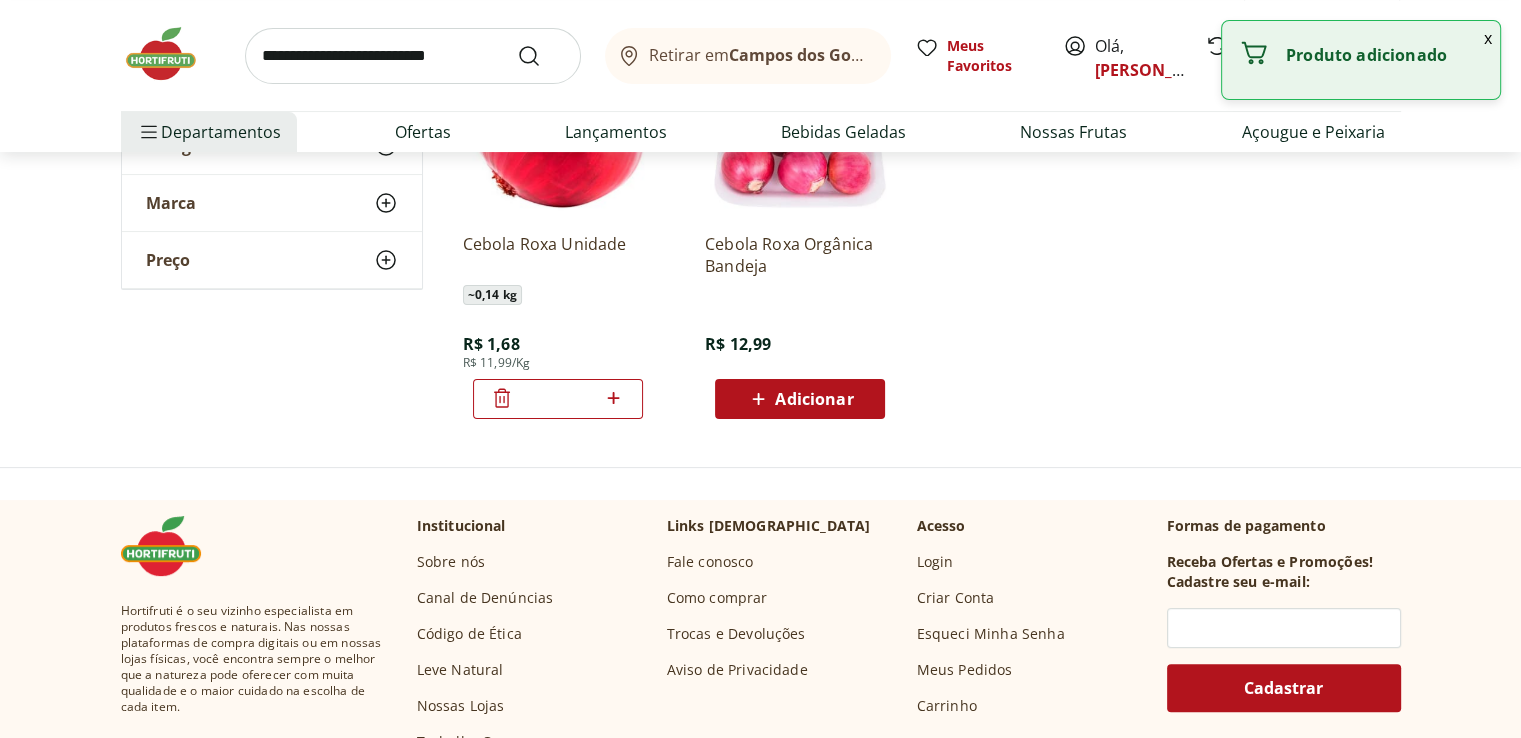click 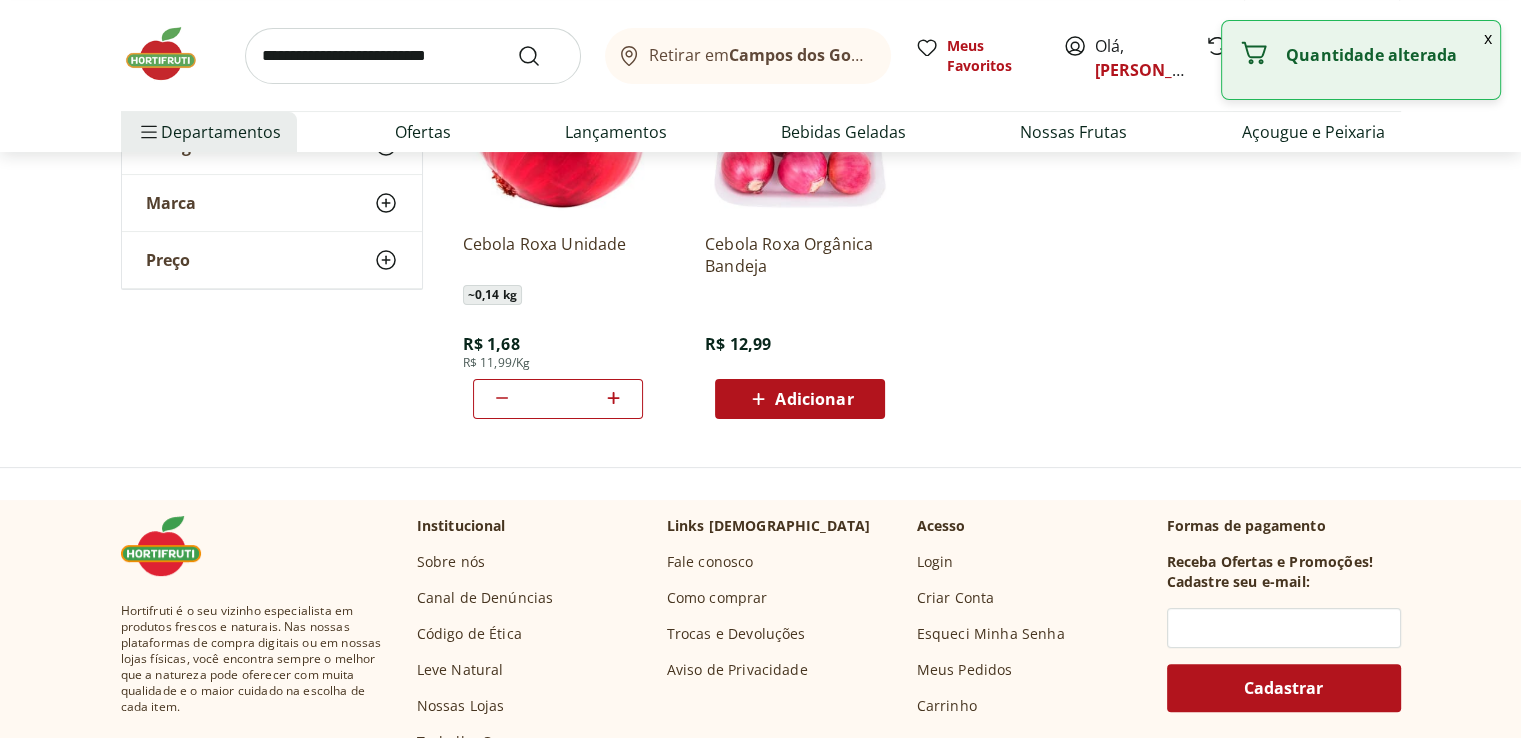 click 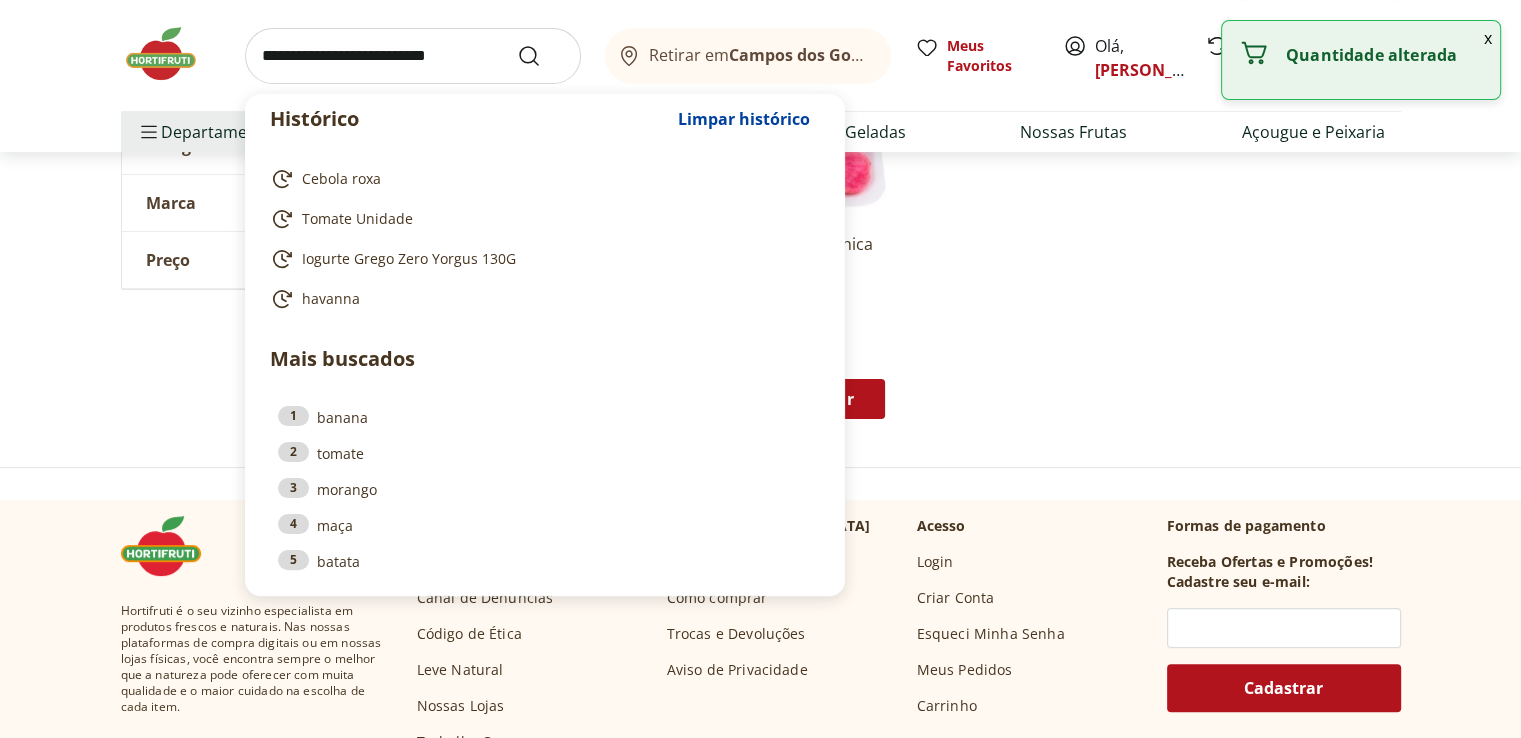 click at bounding box center (413, 56) 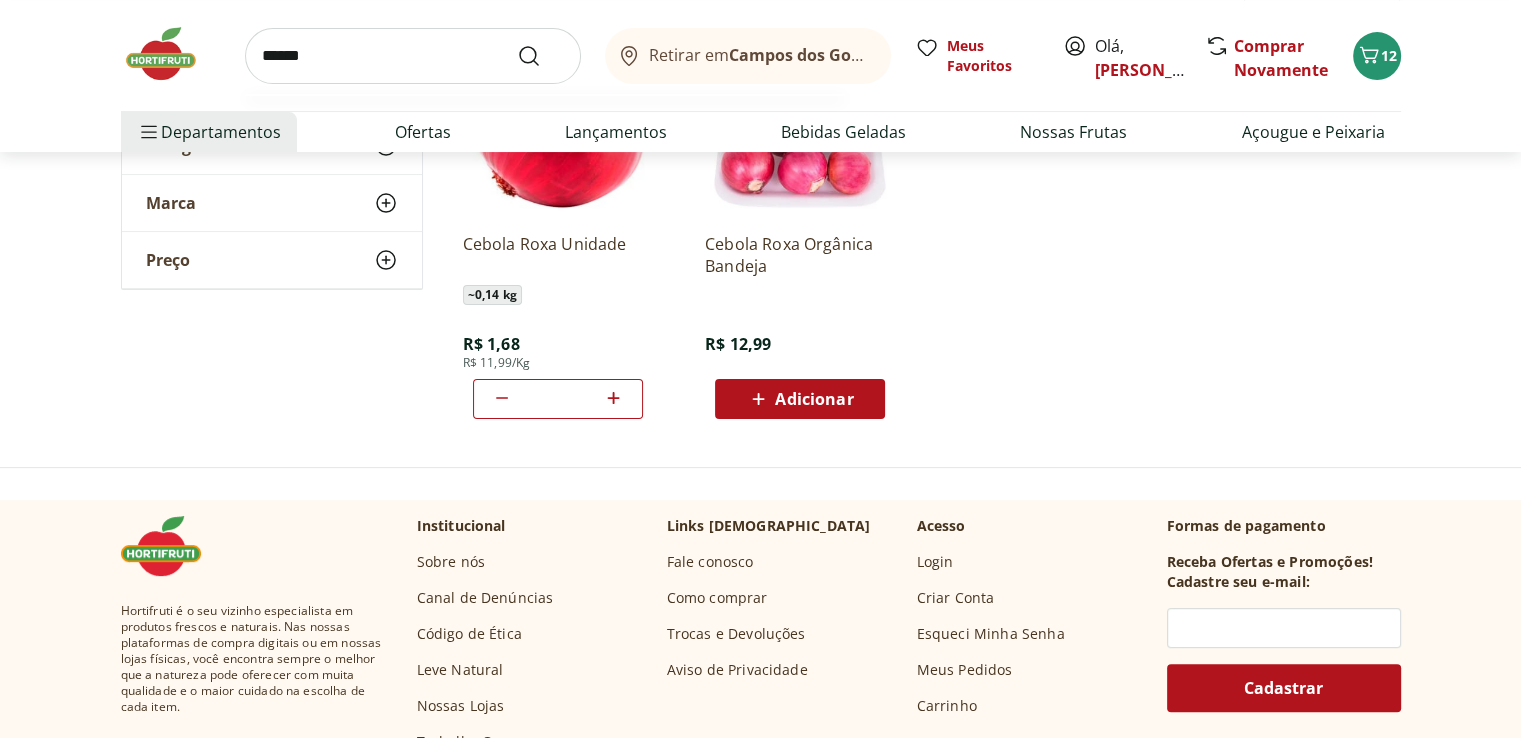 type on "******" 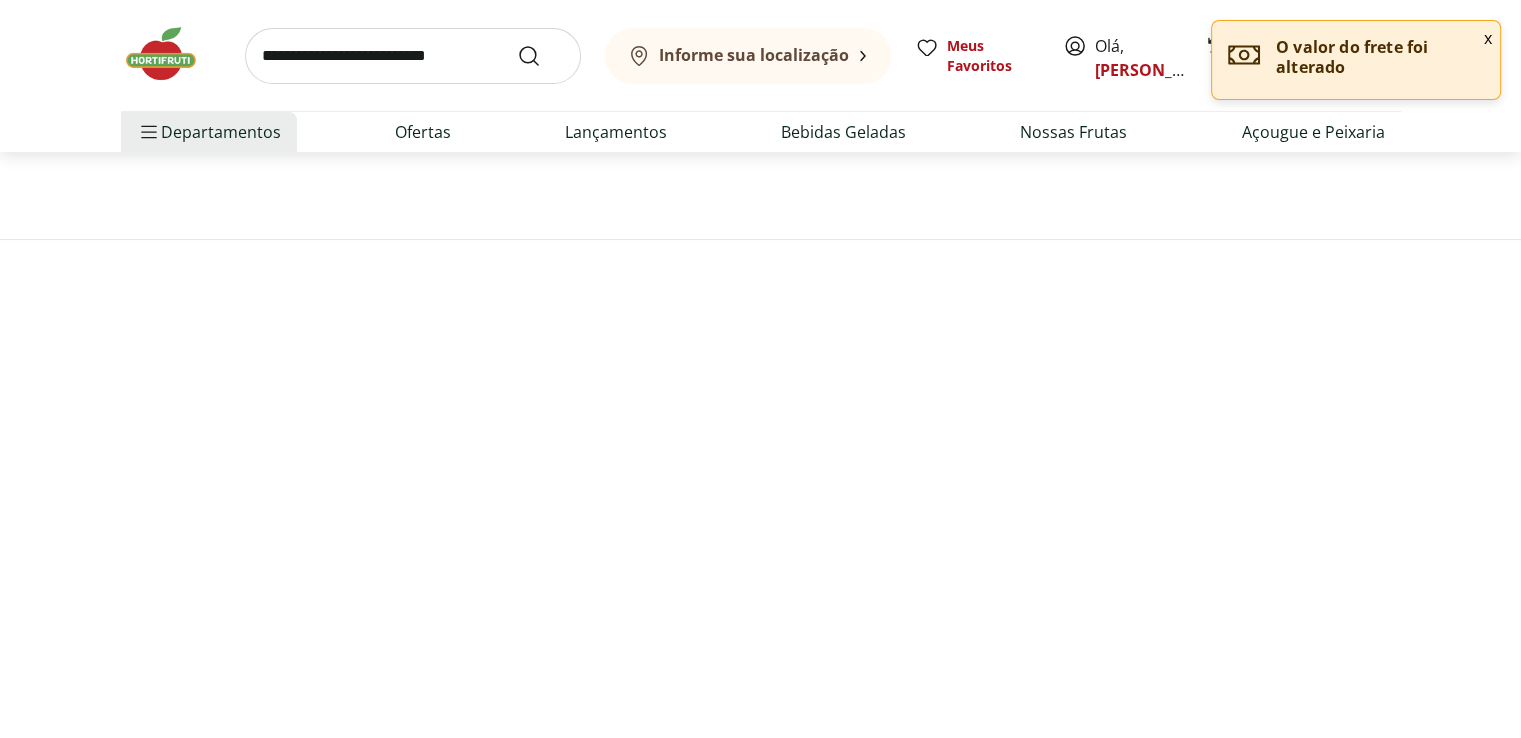 scroll, scrollTop: 0, scrollLeft: 0, axis: both 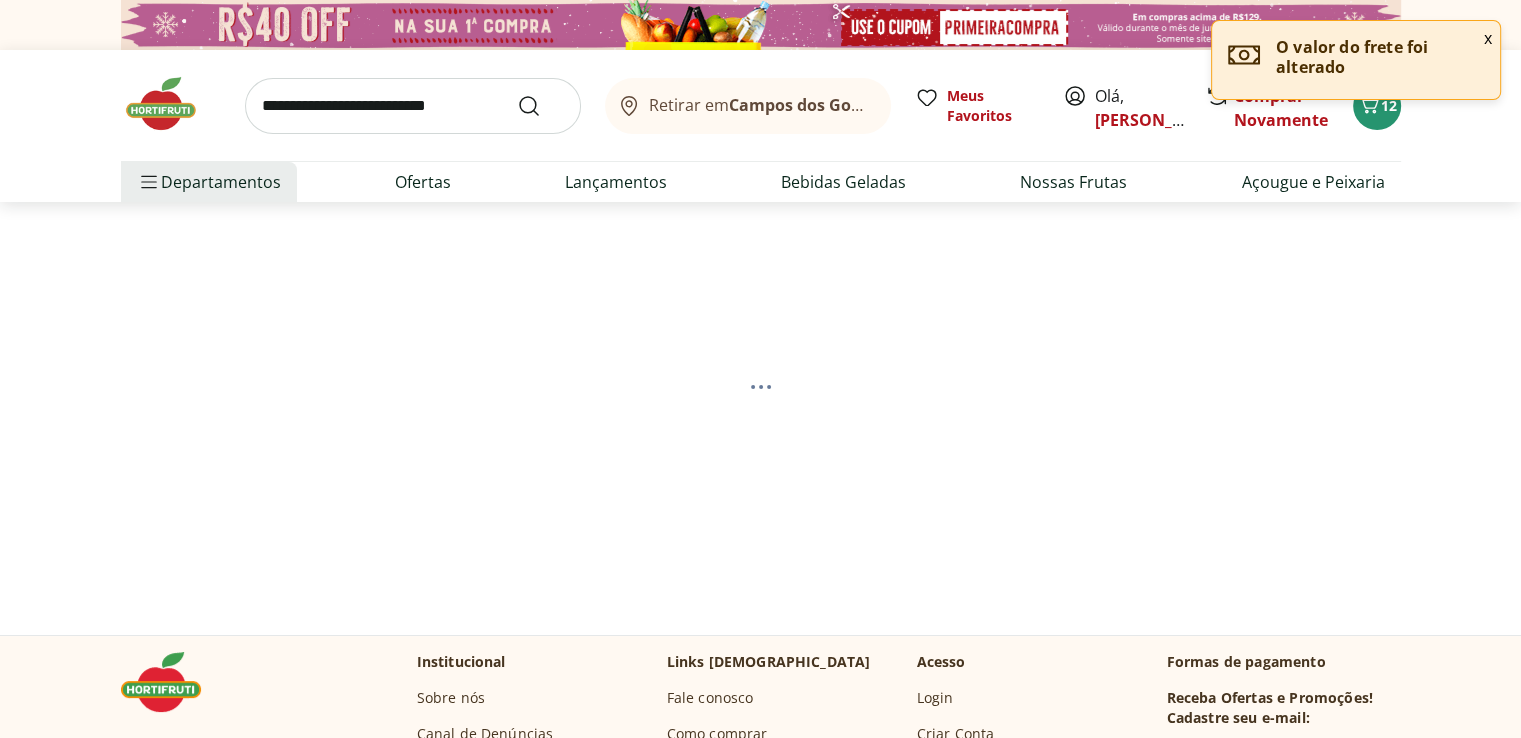 drag, startPoint x: 383, startPoint y: 58, endPoint x: 53, endPoint y: 209, distance: 362.9063 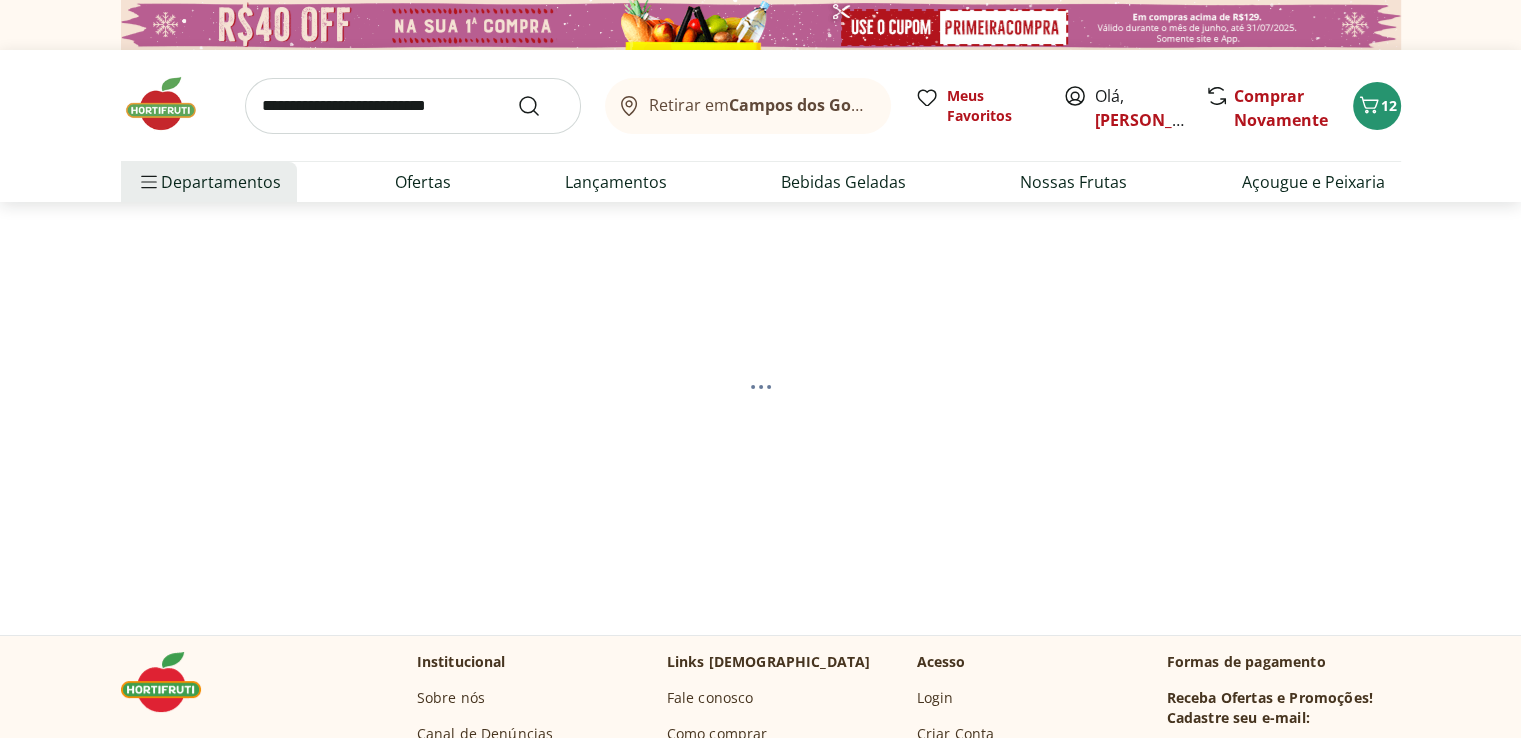 select on "**********" 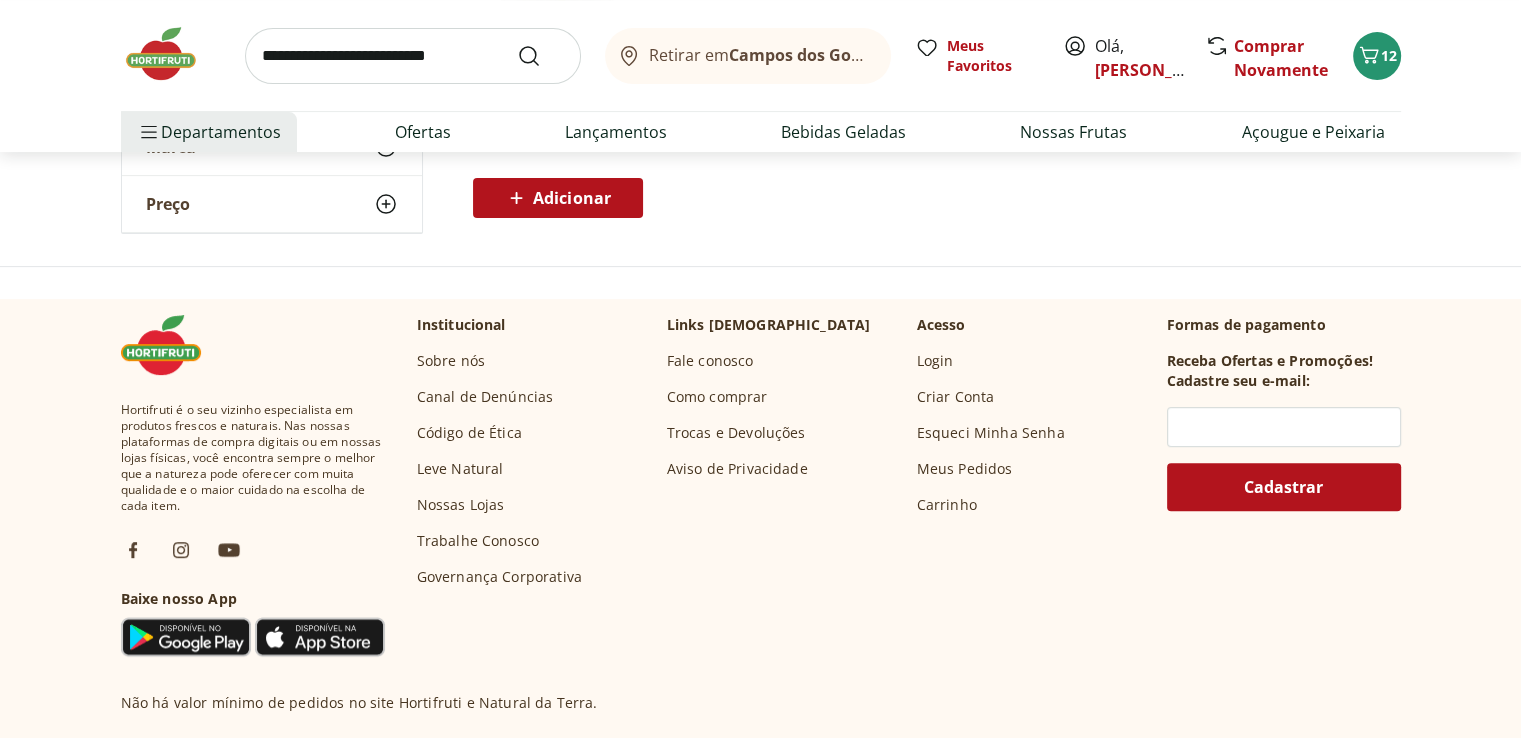 scroll, scrollTop: 620, scrollLeft: 0, axis: vertical 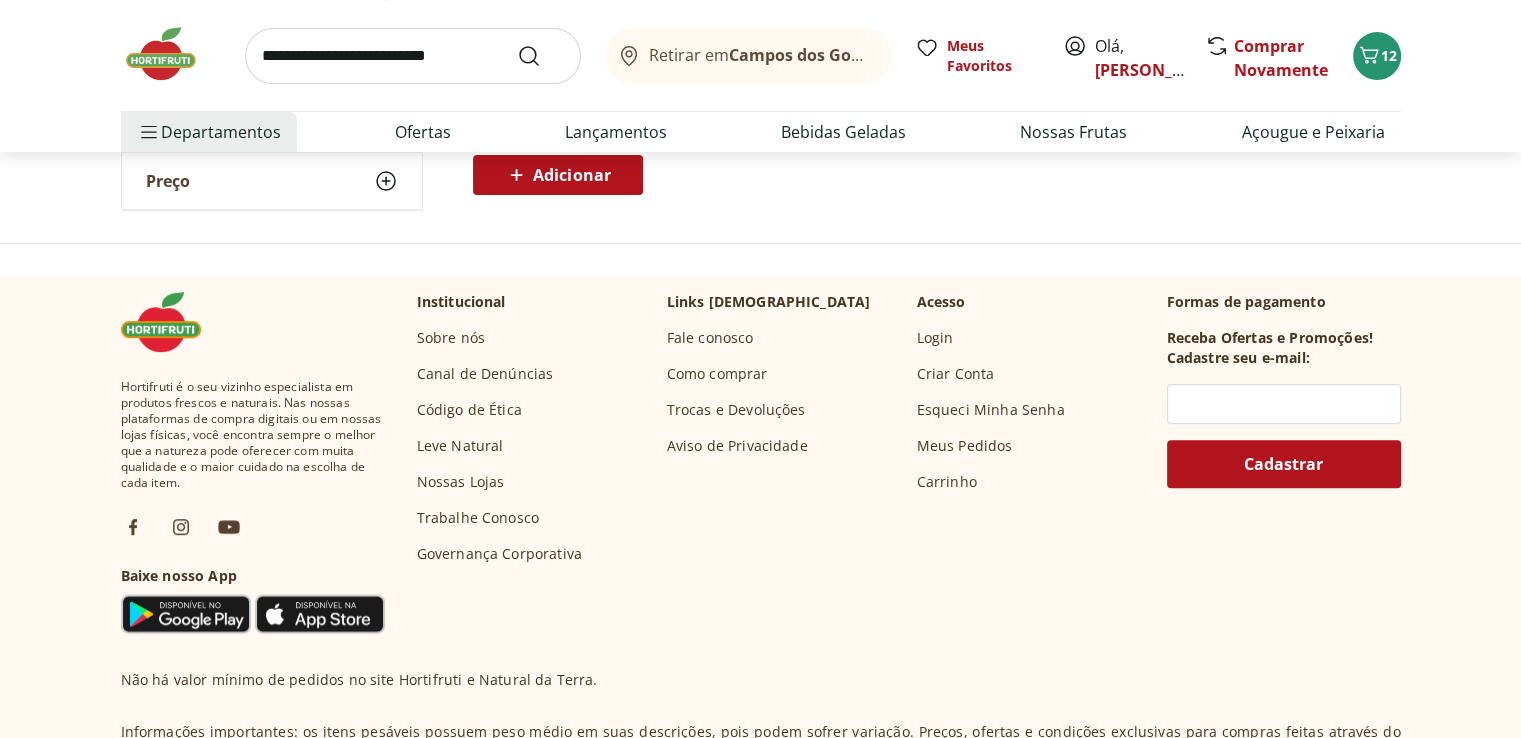 click on "Adicionar" at bounding box center (558, 175) 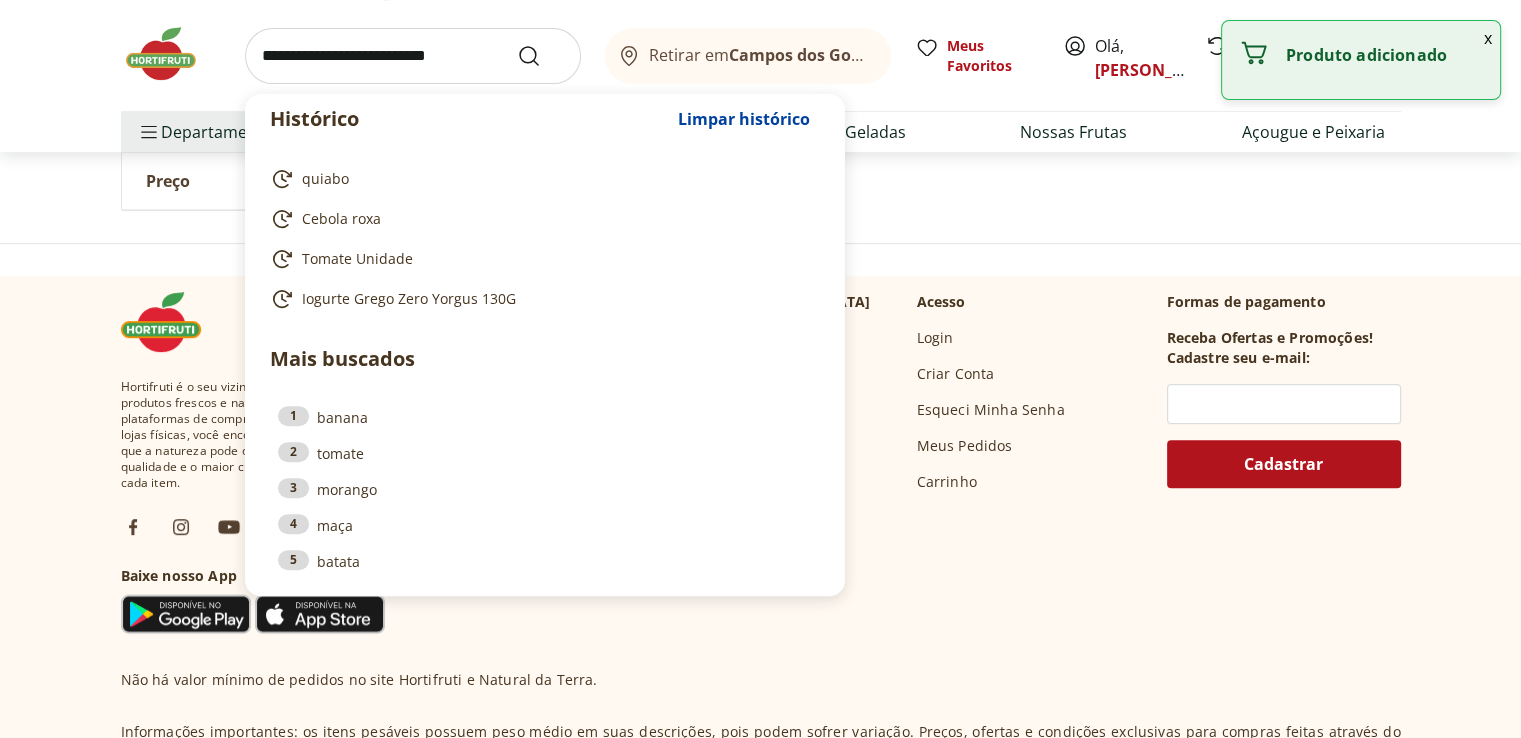 click at bounding box center (413, 56) 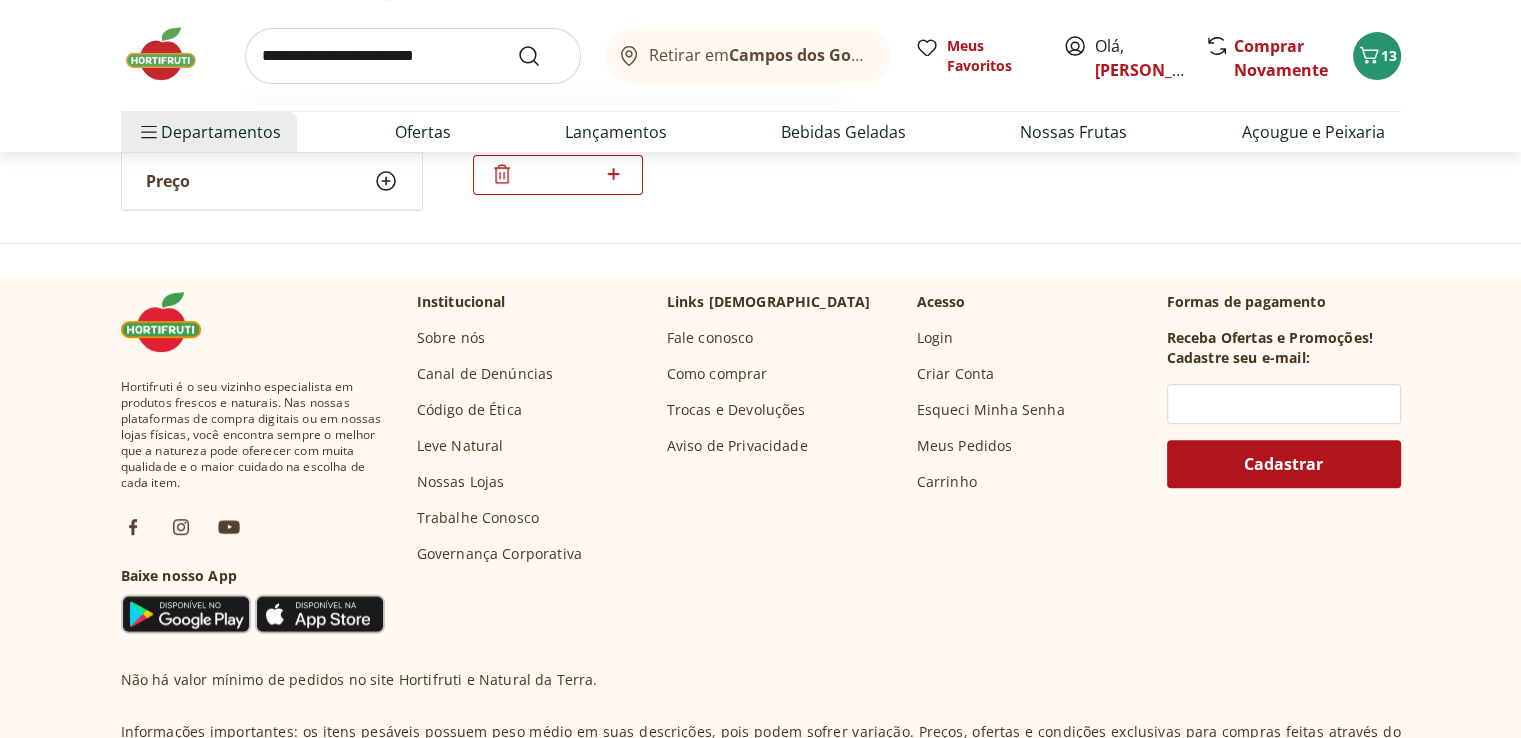 type on "**********" 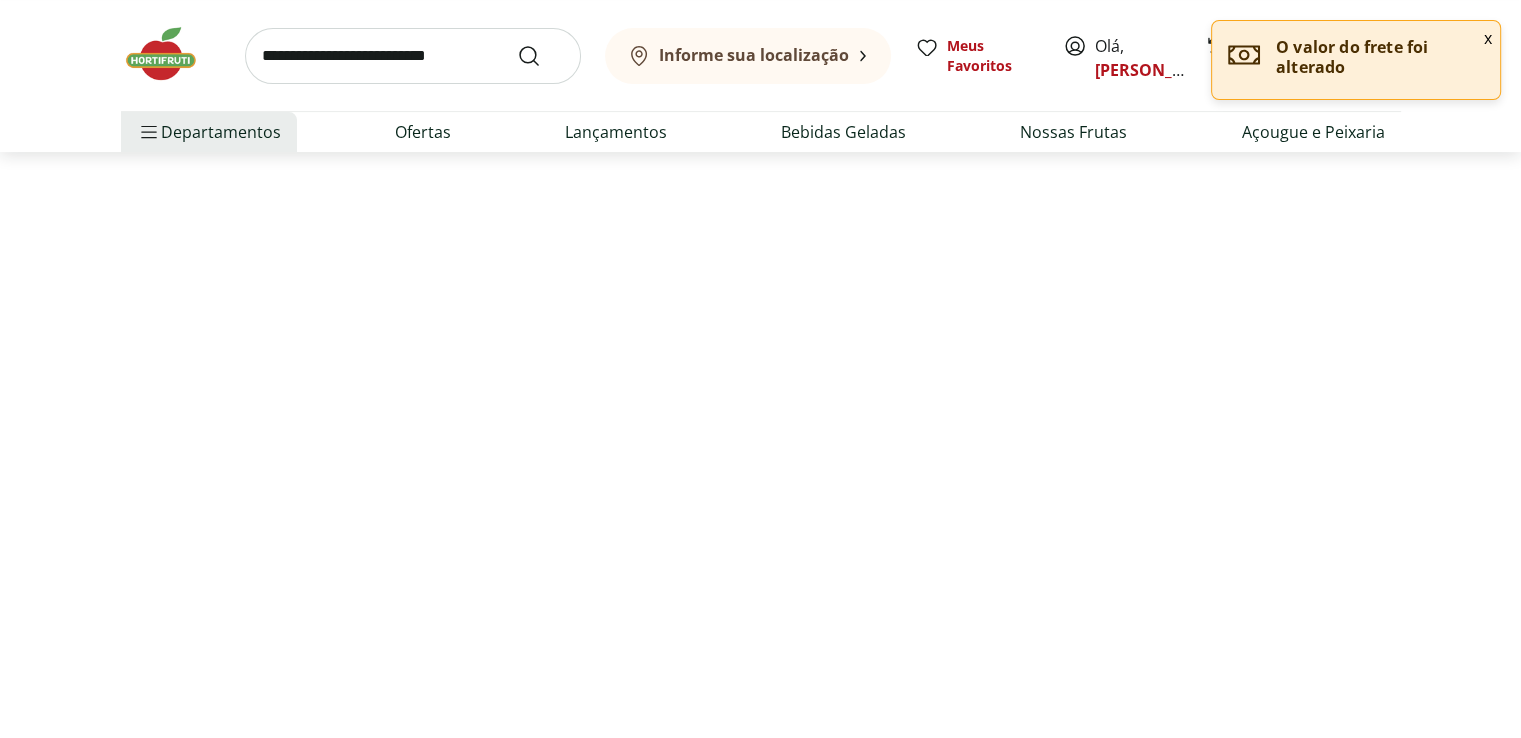 scroll, scrollTop: 0, scrollLeft: 0, axis: both 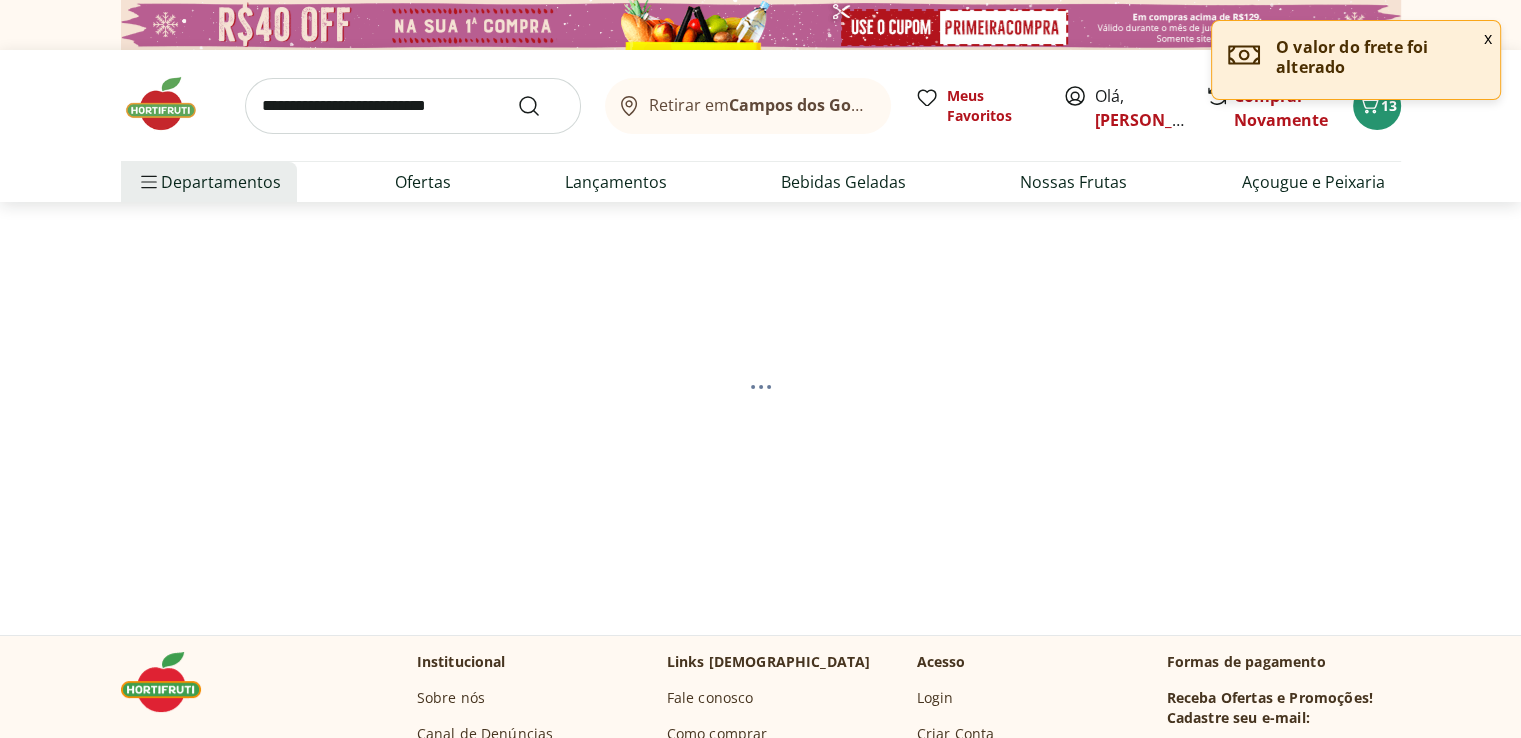 select on "**********" 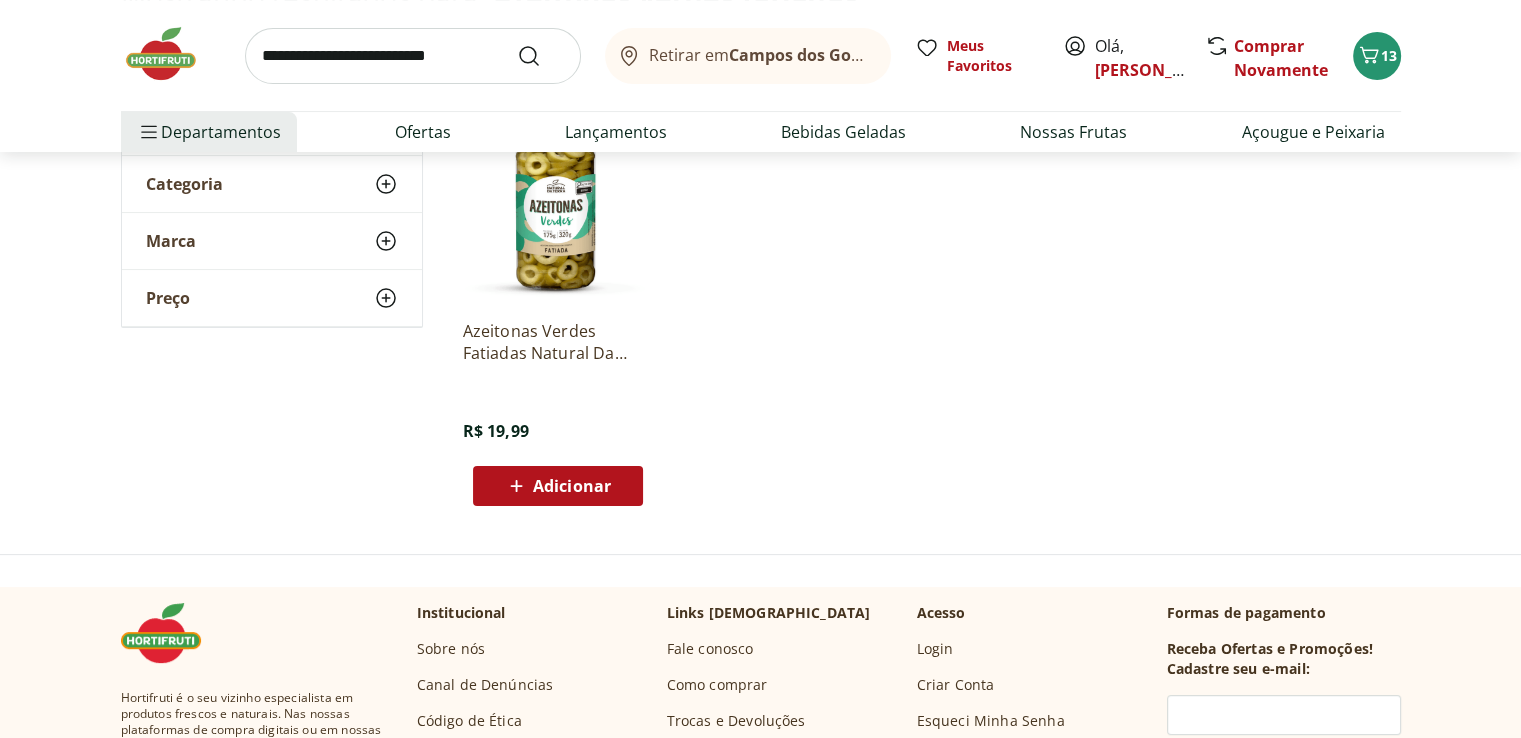 scroll, scrollTop: 332, scrollLeft: 0, axis: vertical 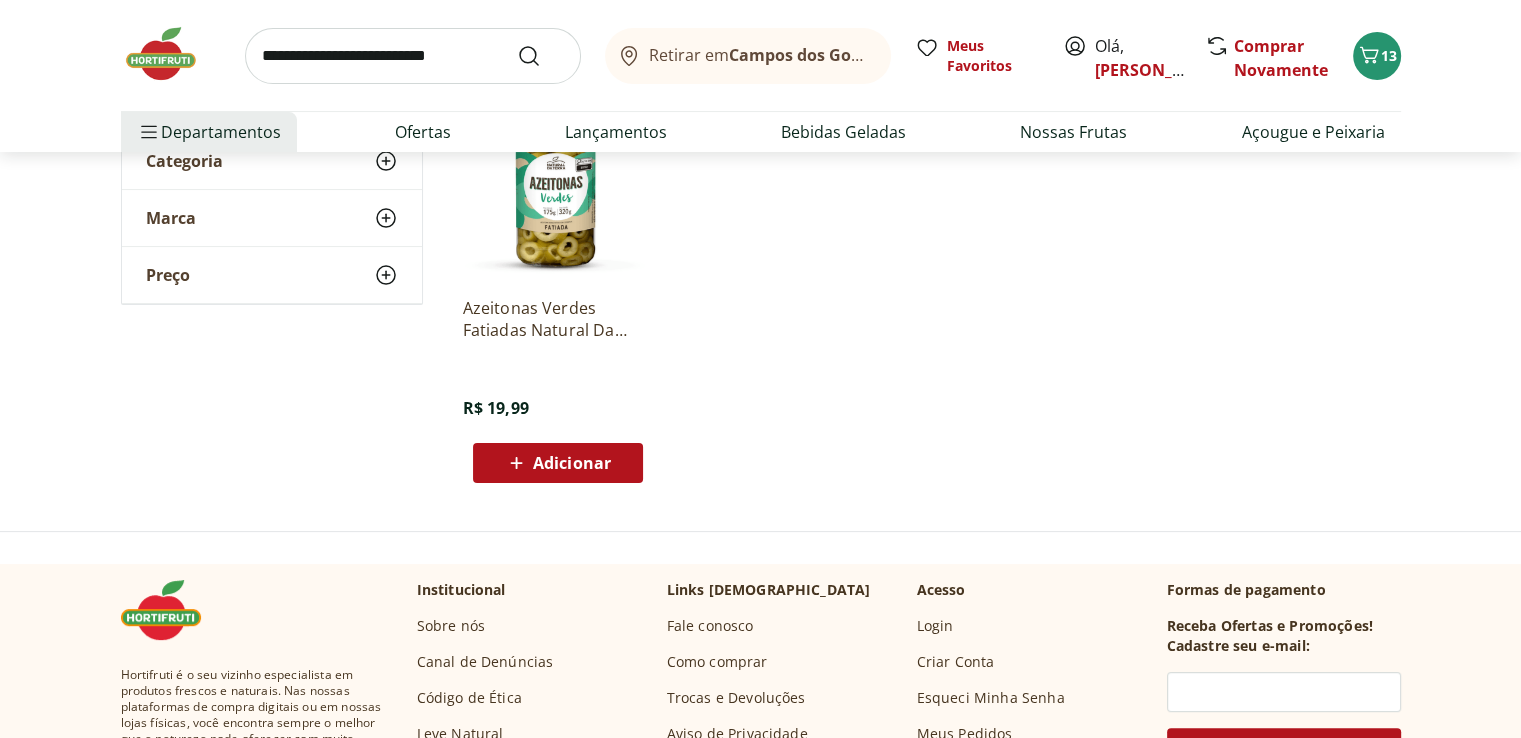 click on "Adicionar" at bounding box center (572, 463) 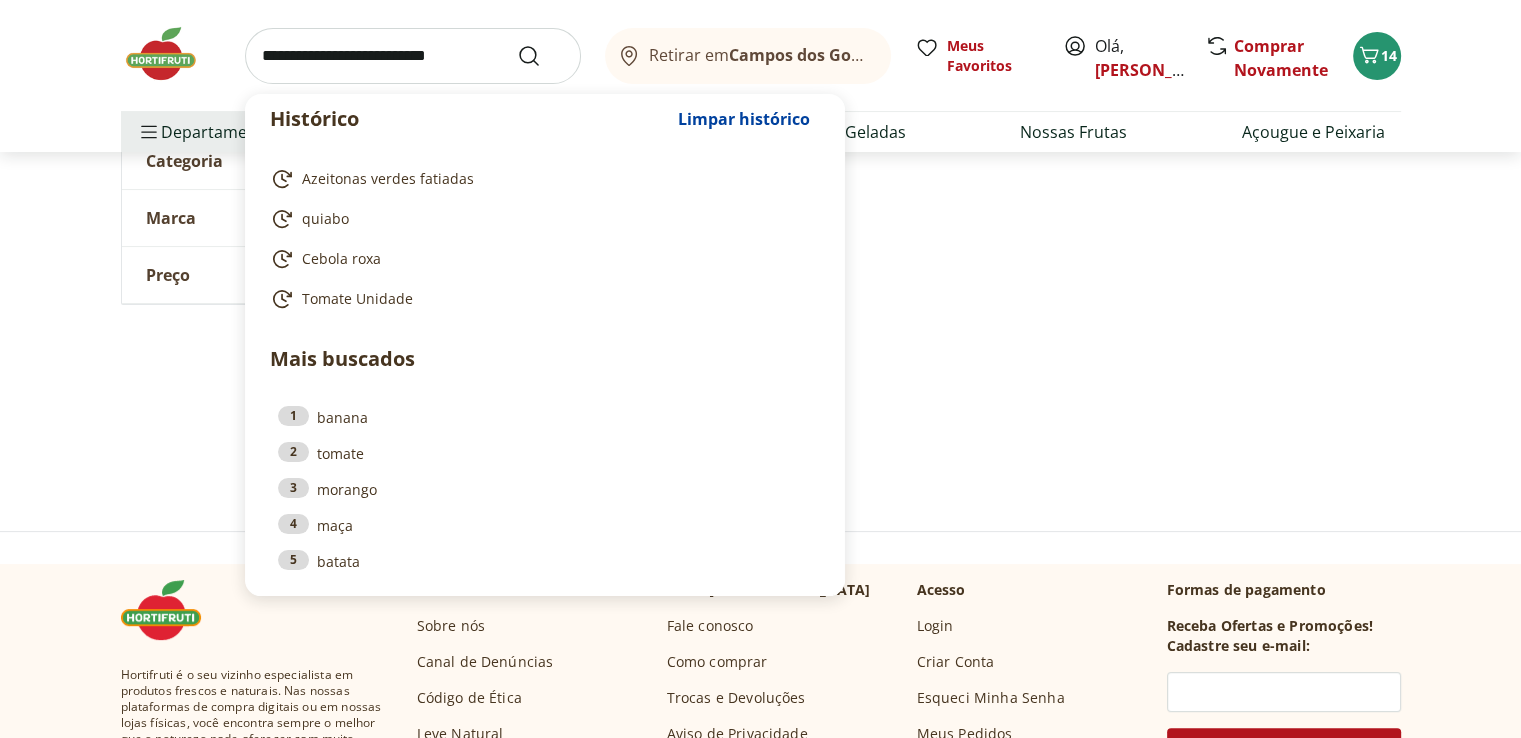 click at bounding box center [413, 56] 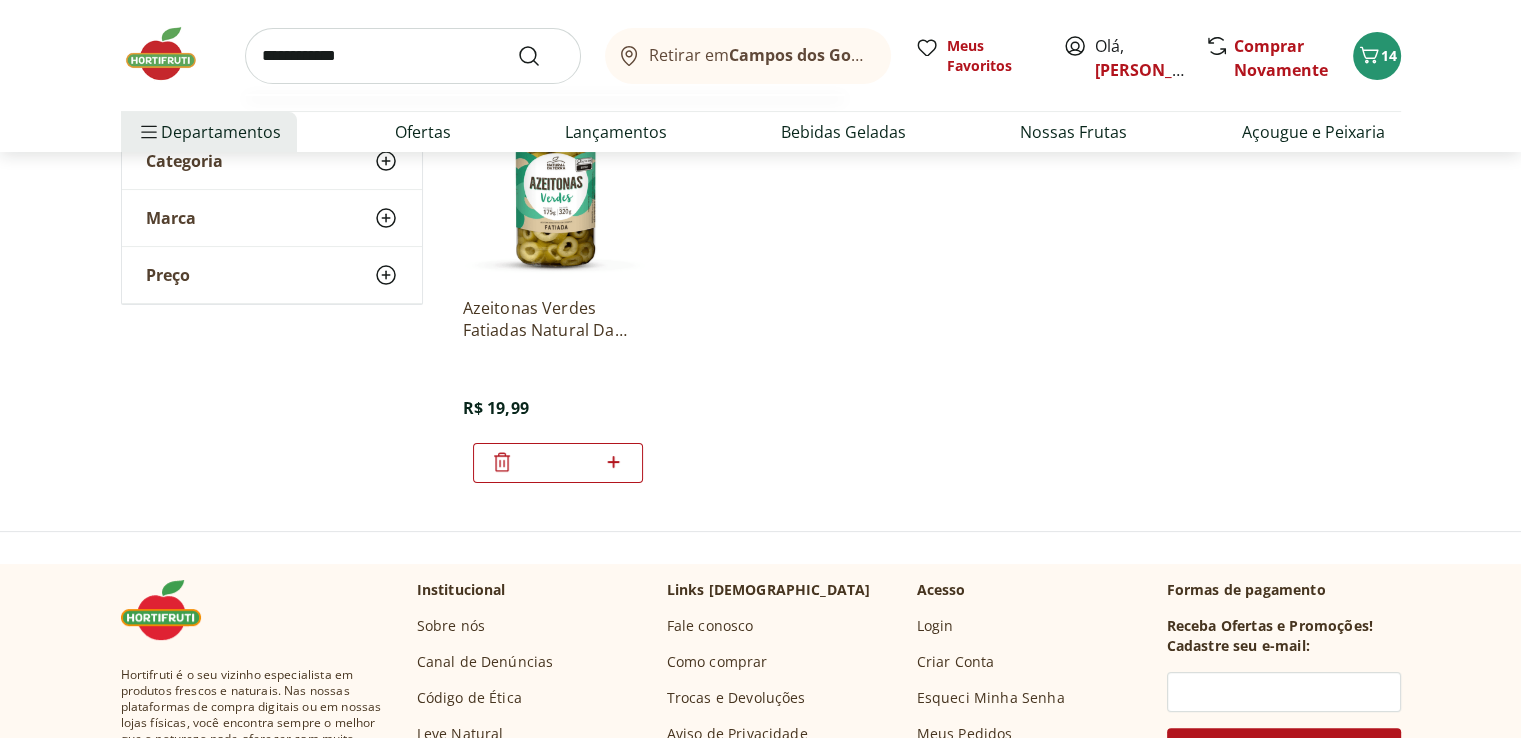 type on "**********" 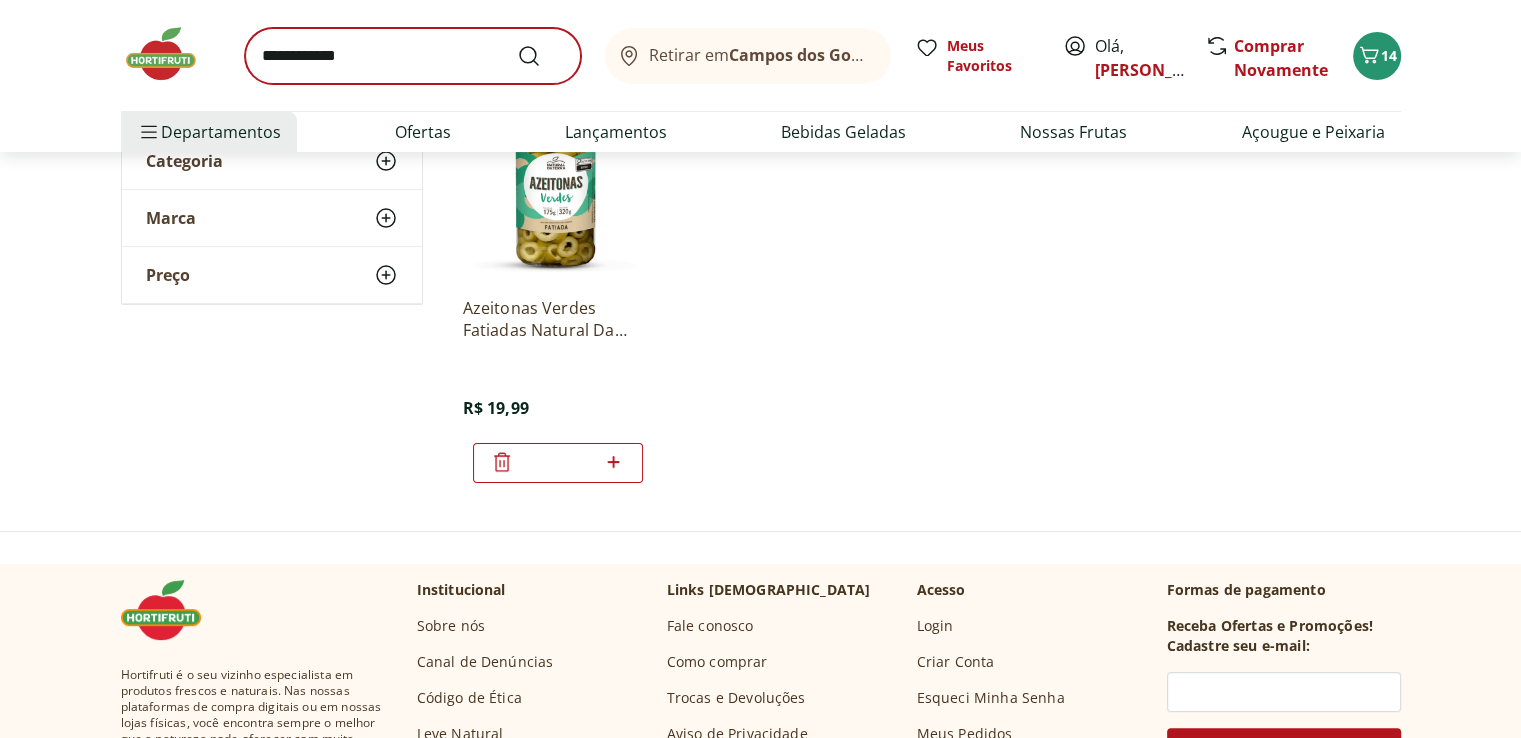 scroll, scrollTop: 0, scrollLeft: 0, axis: both 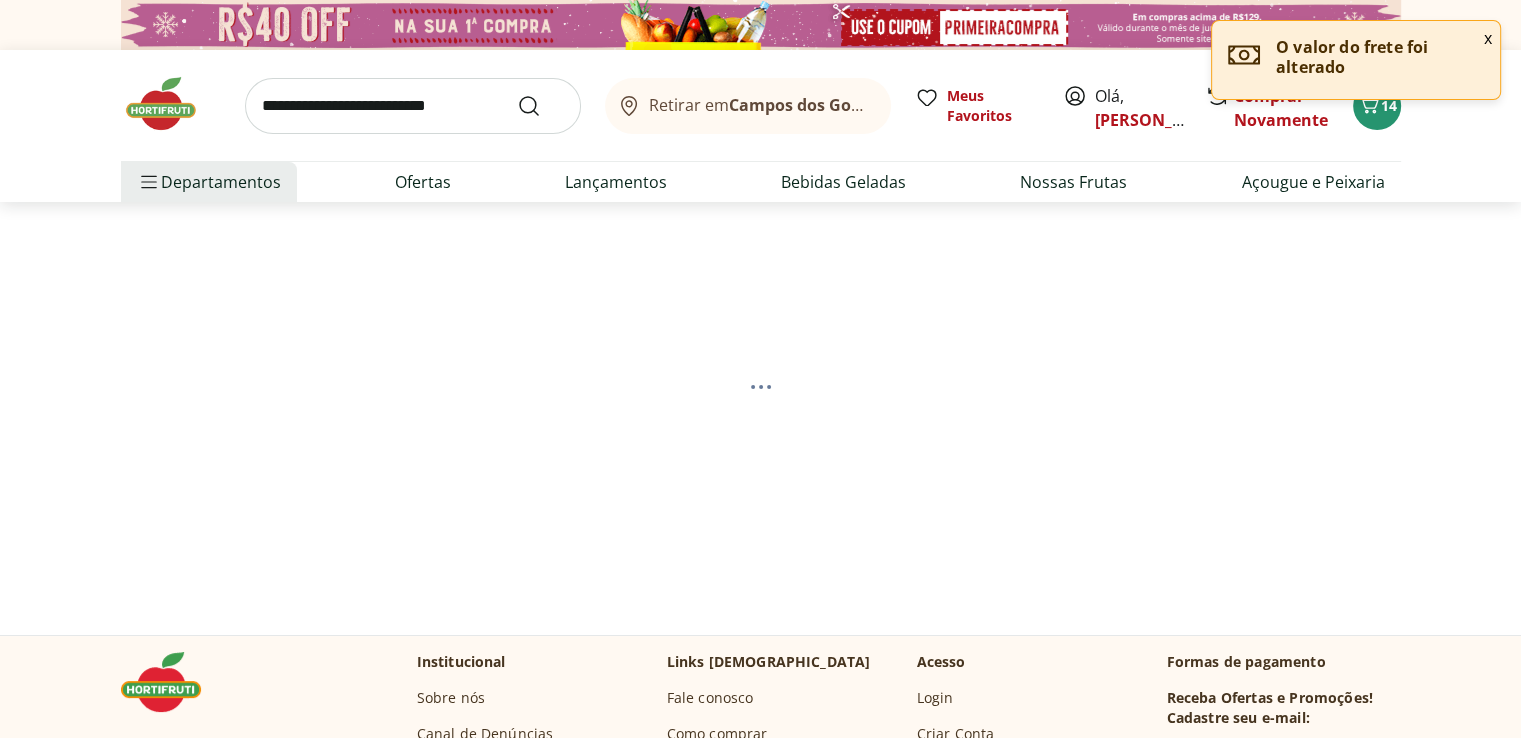 select on "**********" 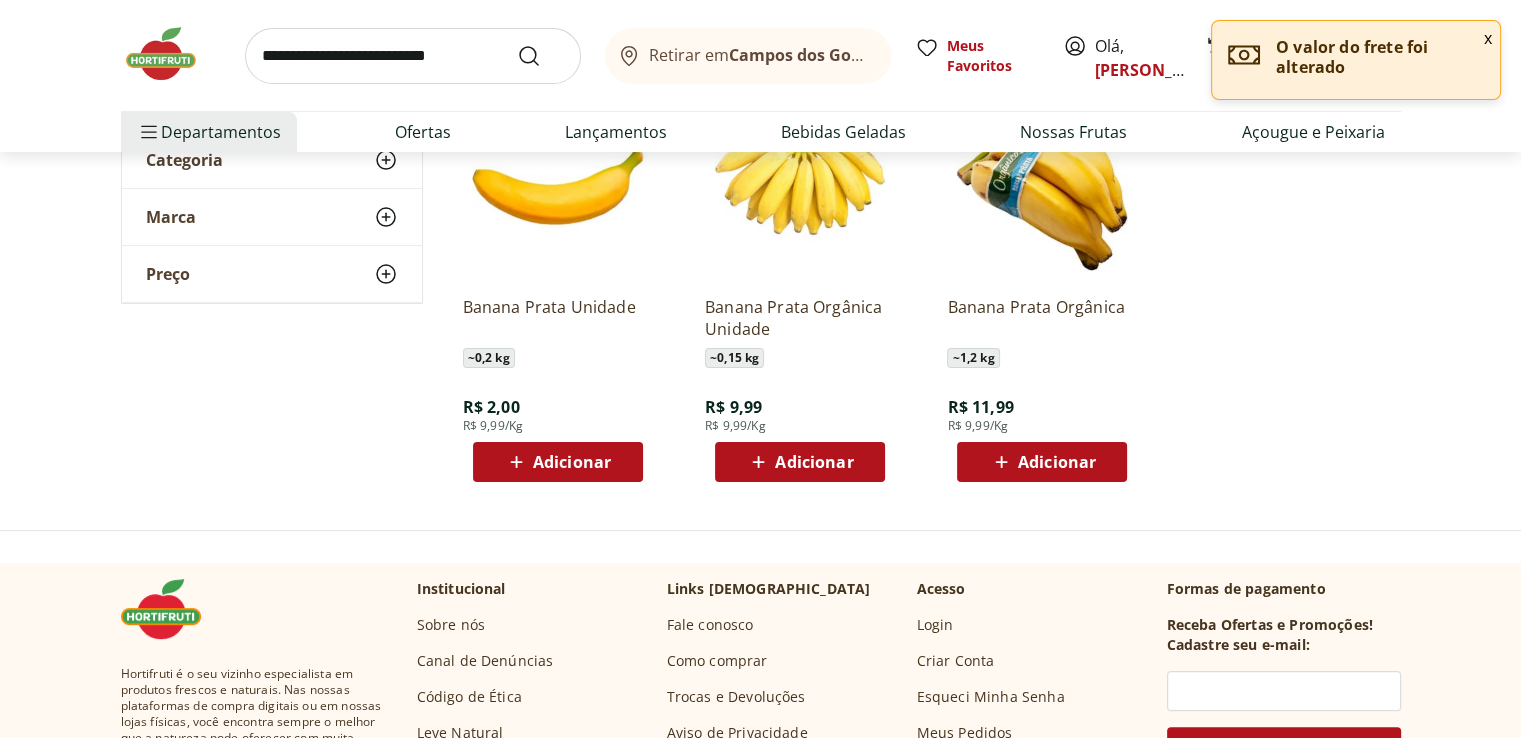 scroll, scrollTop: 444, scrollLeft: 0, axis: vertical 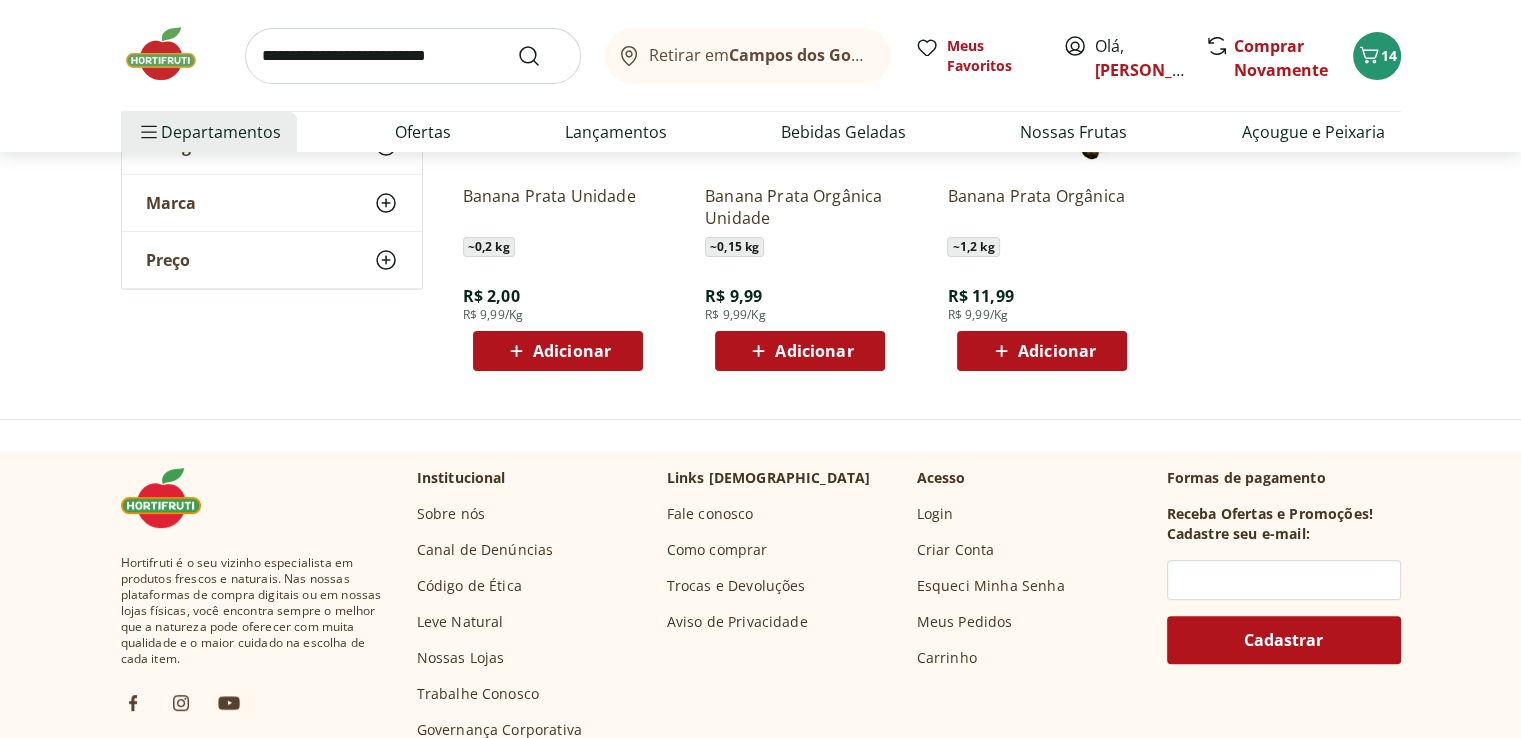 click on "Adicionar" at bounding box center [572, 351] 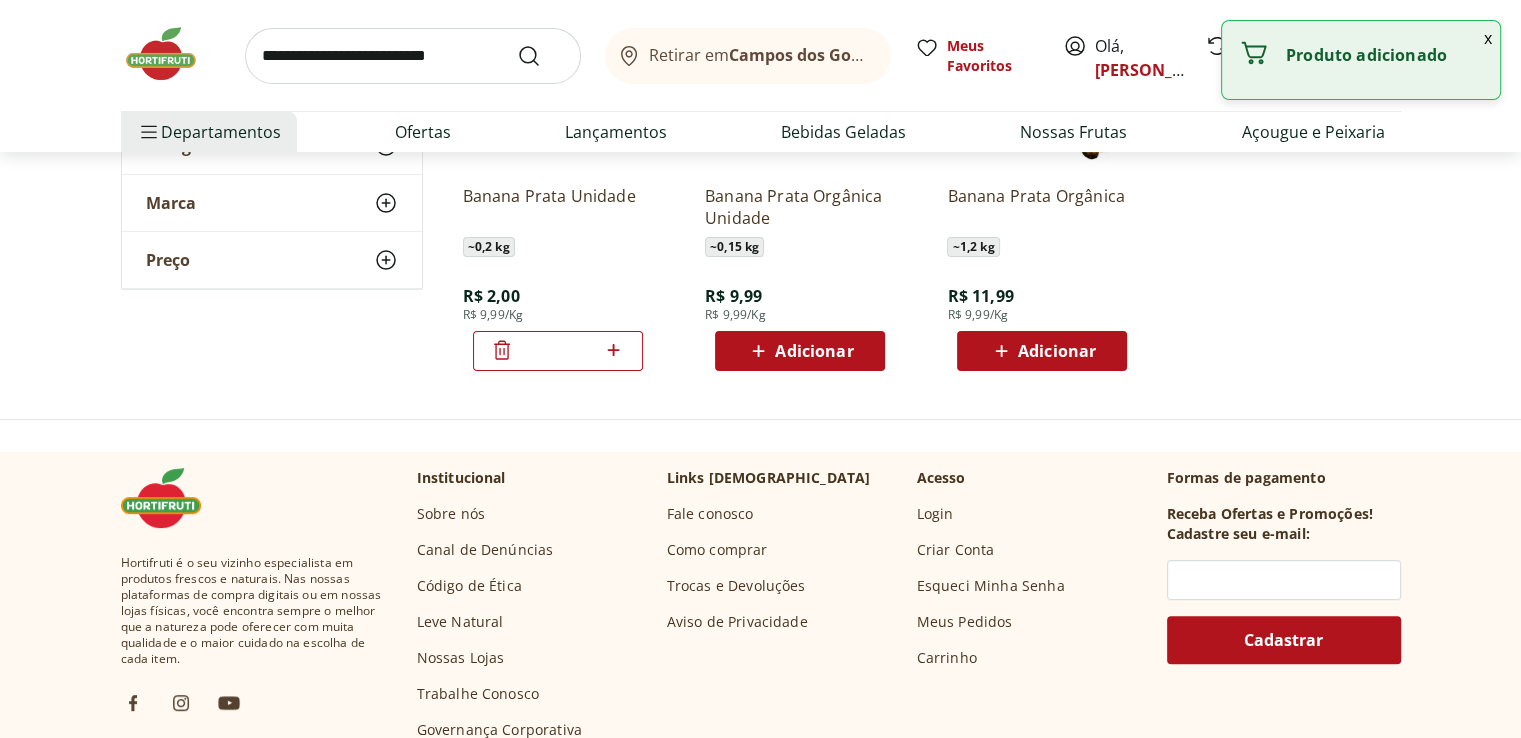 click 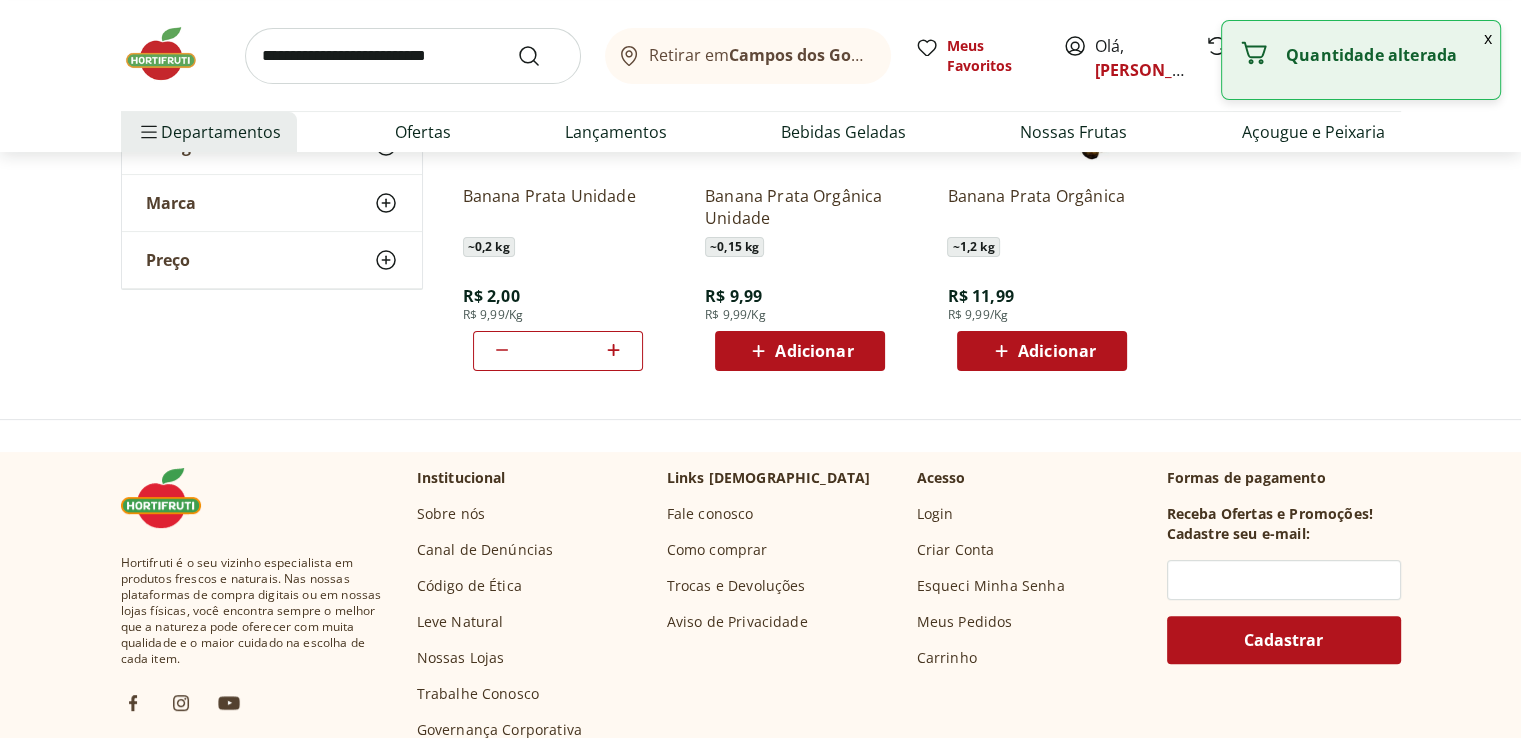 click 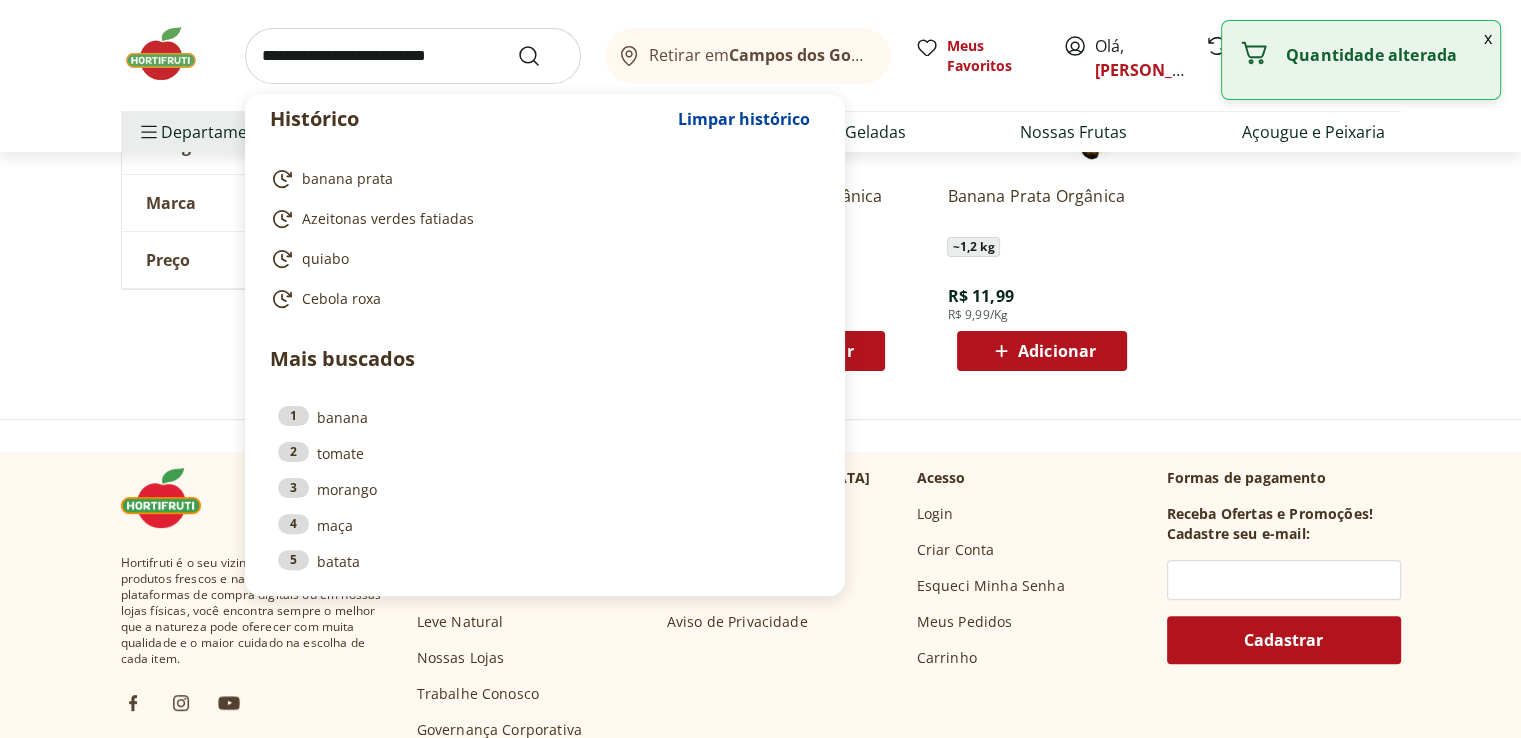 click at bounding box center (413, 56) 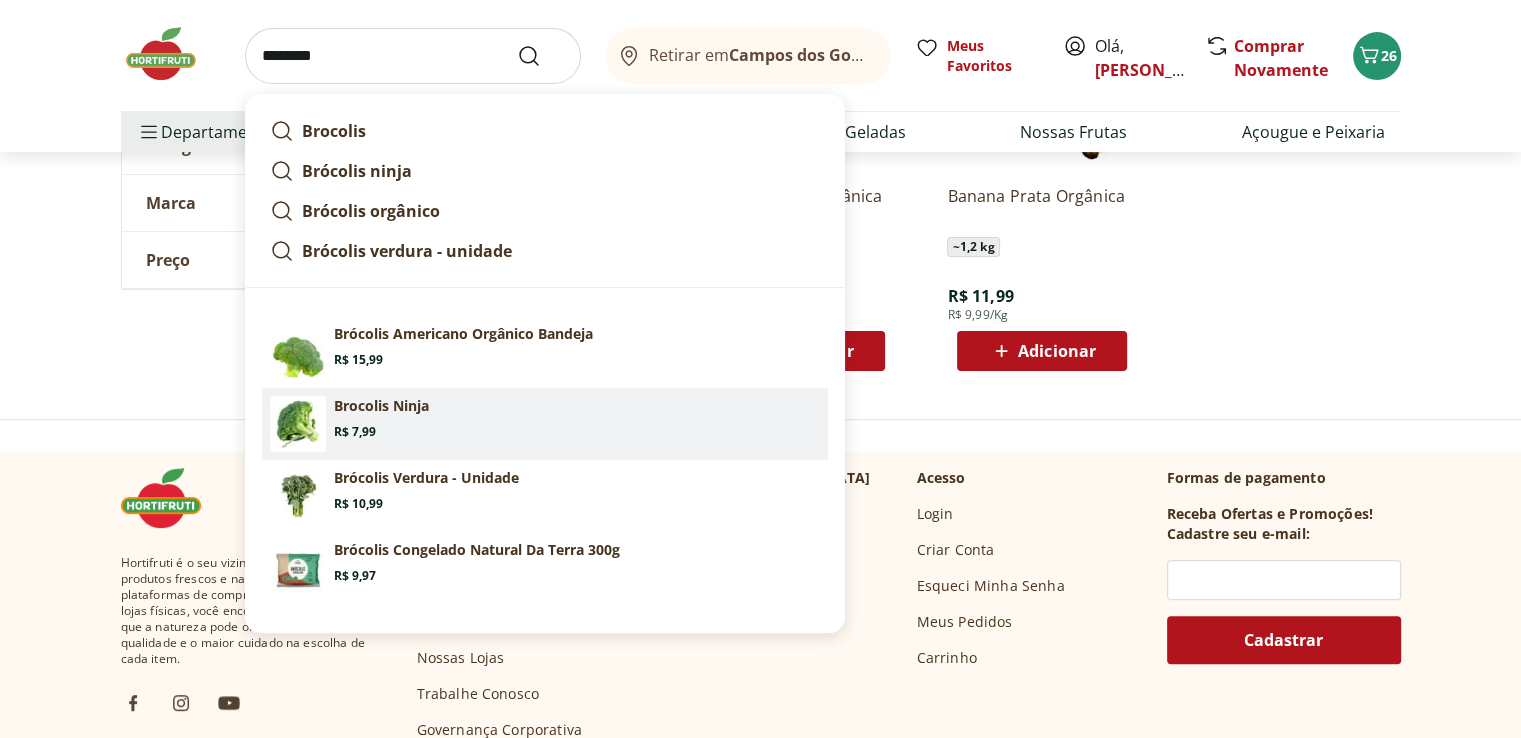 click on "Brocolis Ninja" at bounding box center [381, 406] 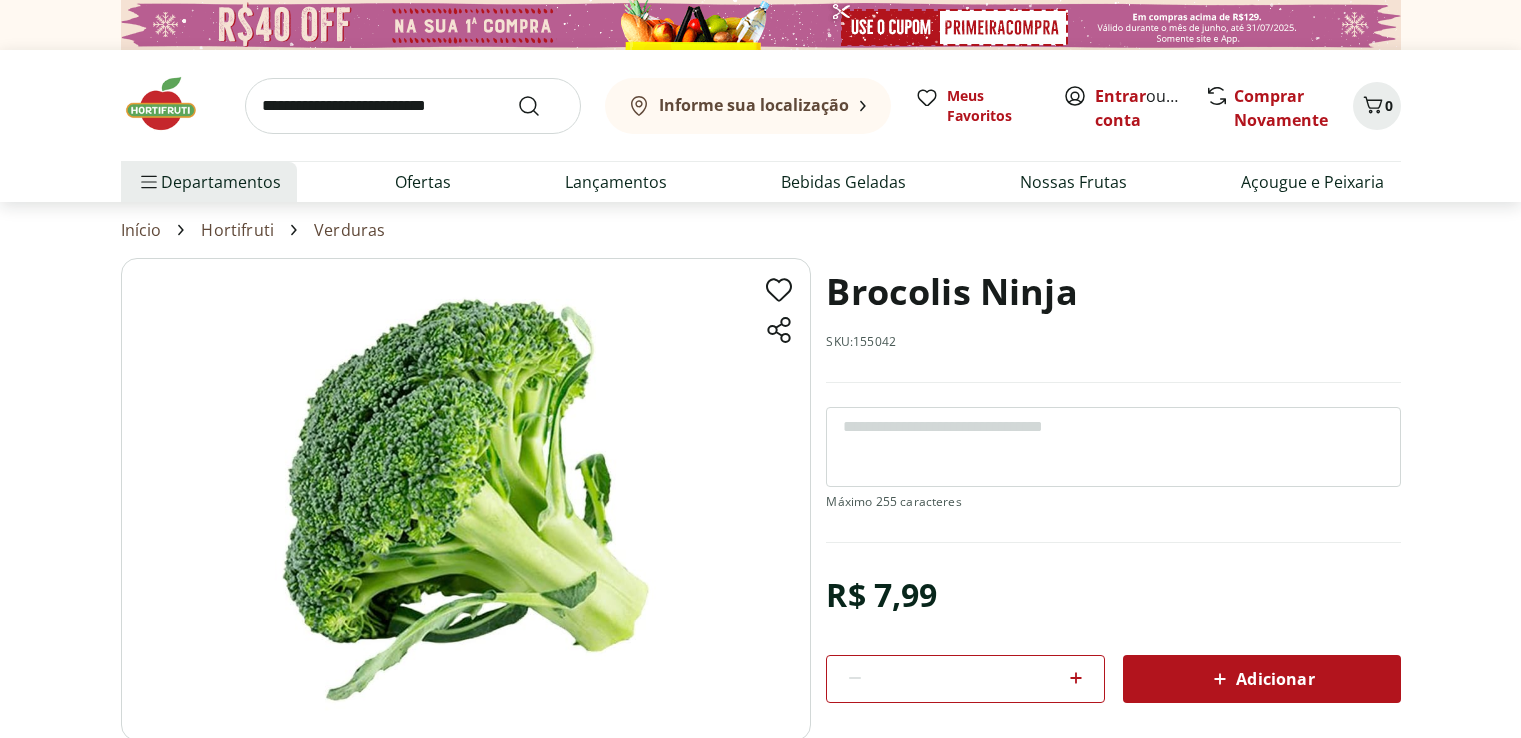 scroll, scrollTop: 0, scrollLeft: 0, axis: both 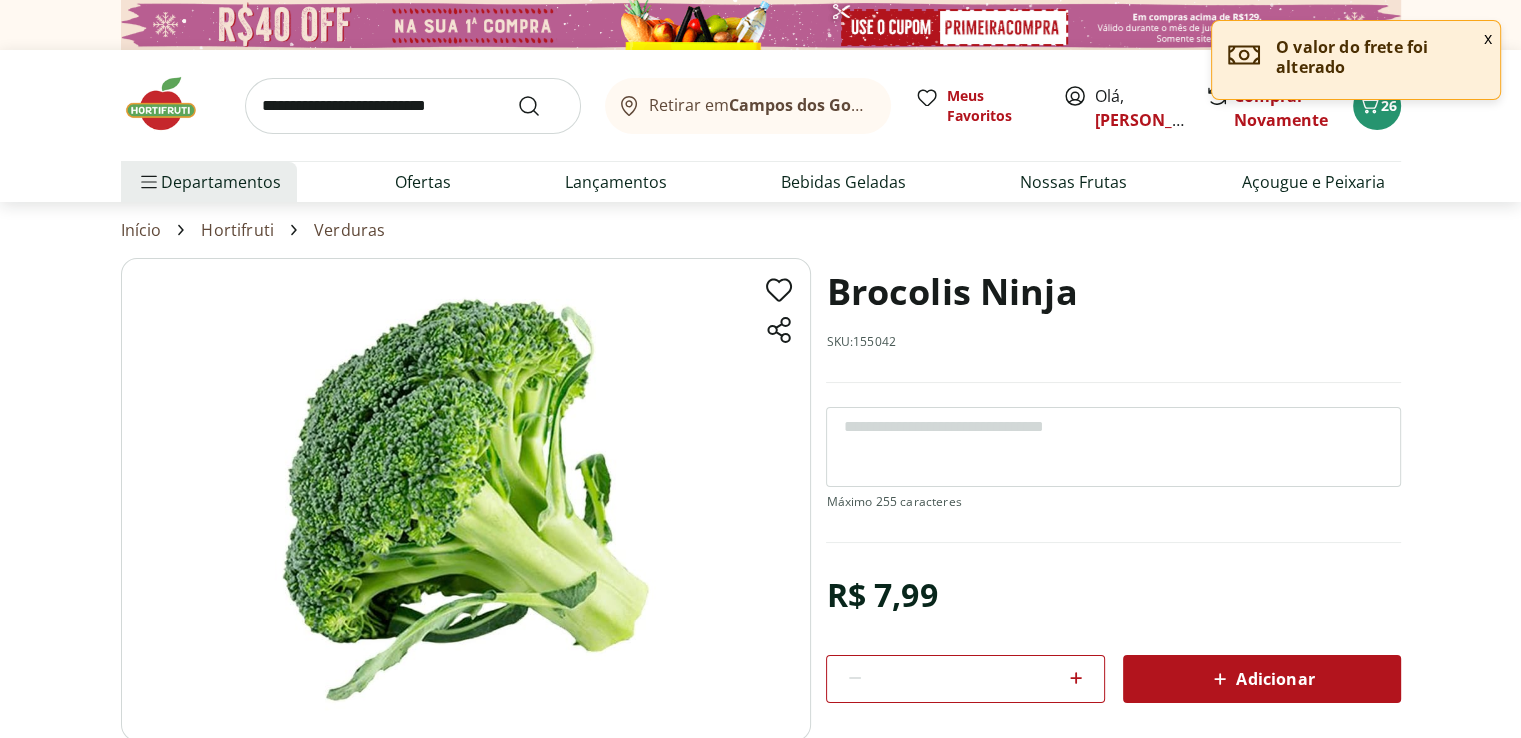 click on "Adicionar" at bounding box center [1262, 679] 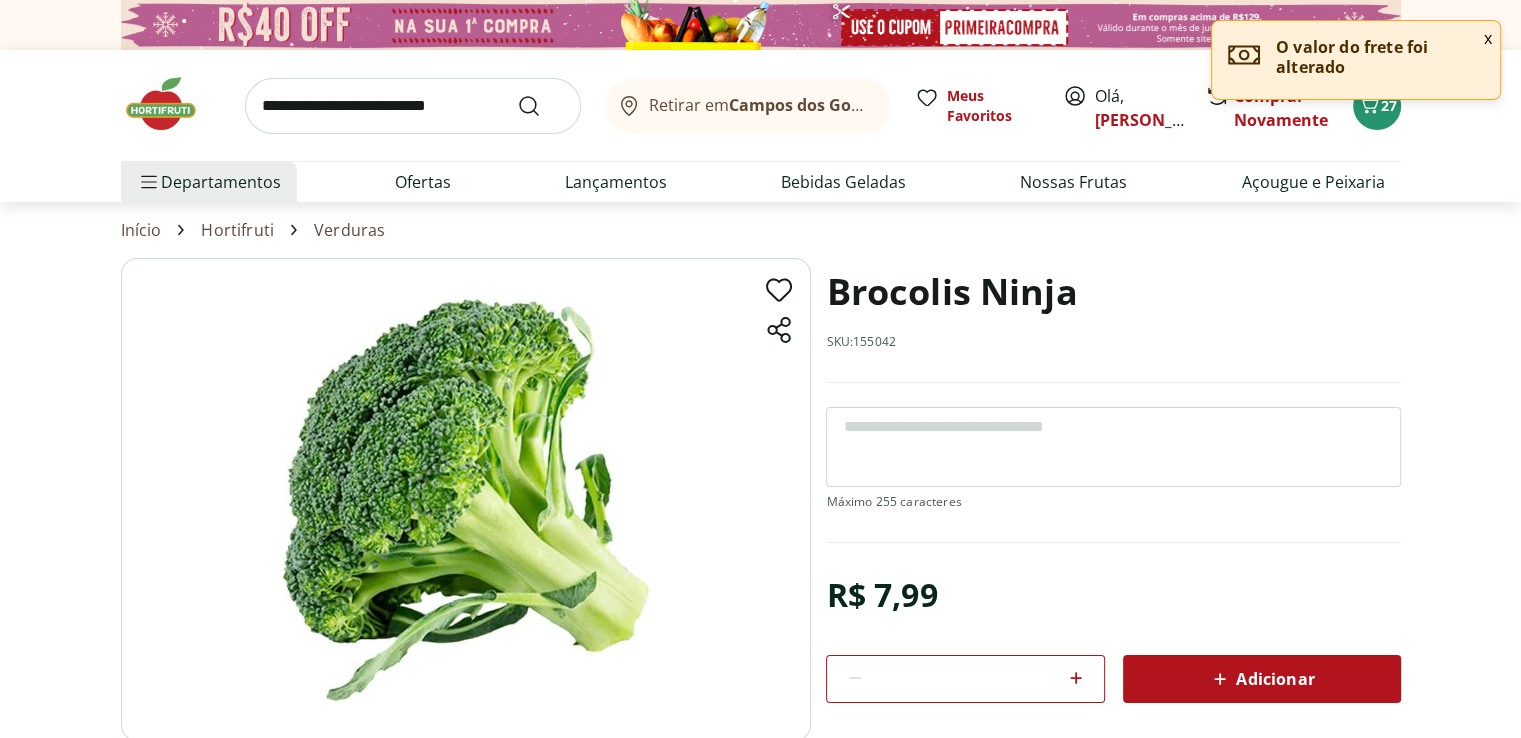 click 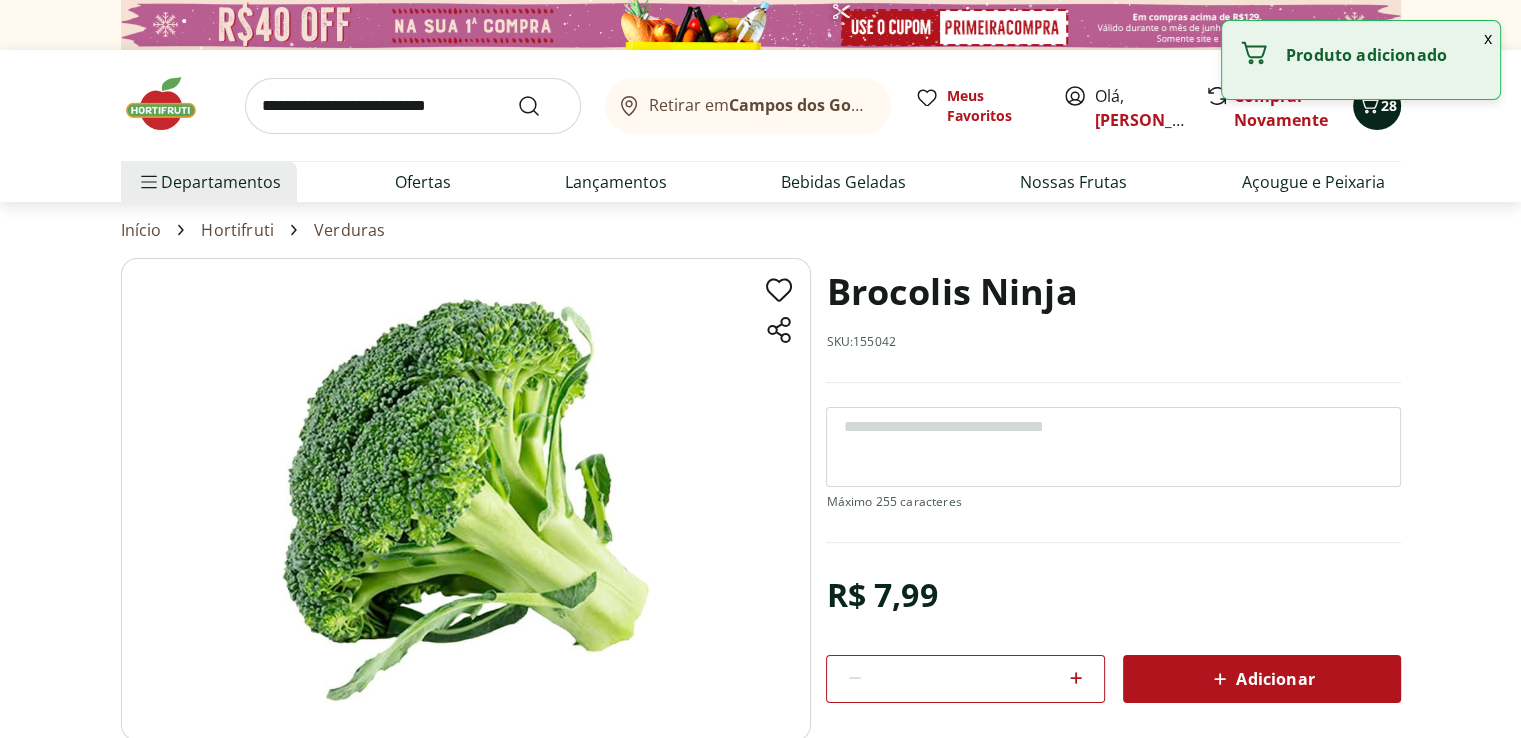 click on "28" at bounding box center (1377, 106) 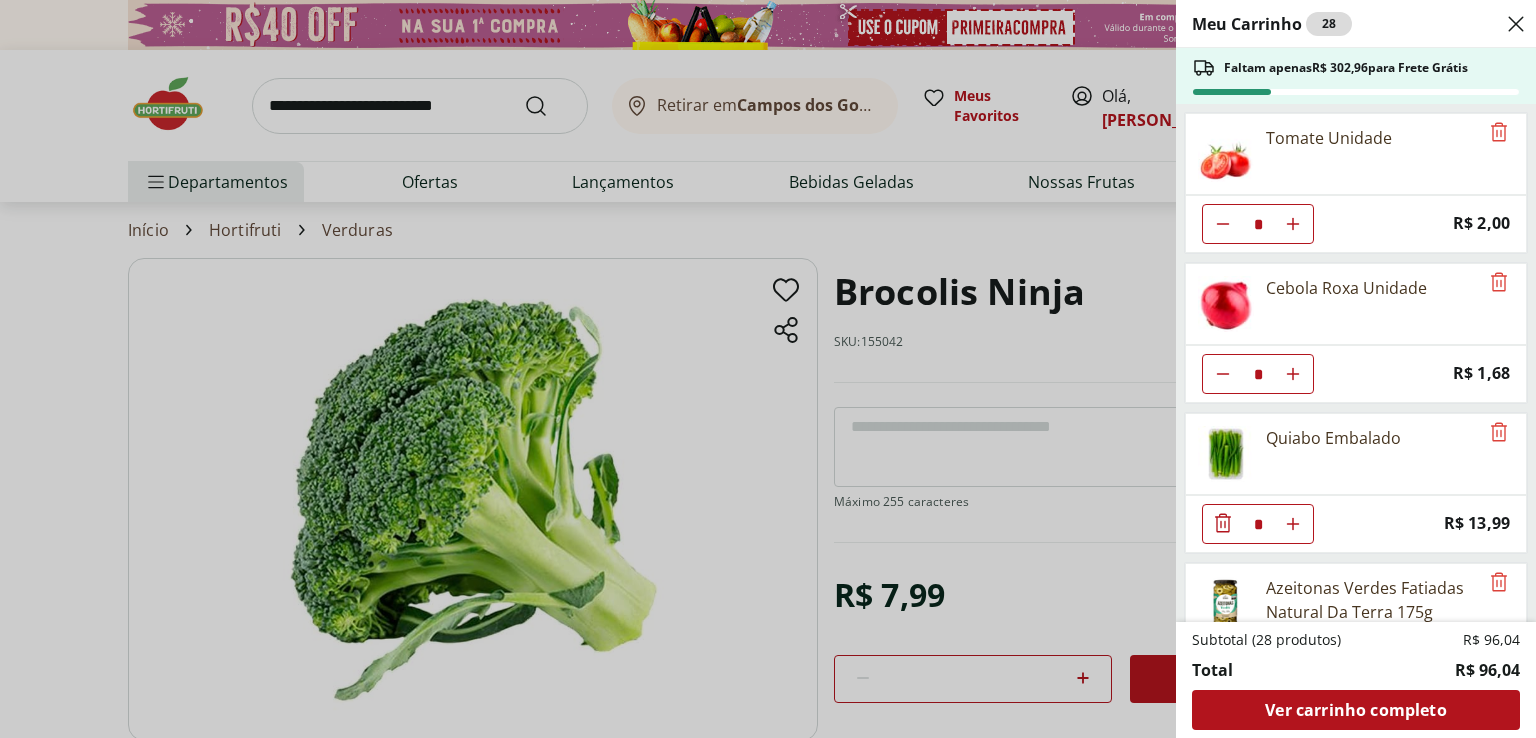 drag, startPoint x: 1534, startPoint y: 295, endPoint x: 1521, endPoint y: 332, distance: 39.217342 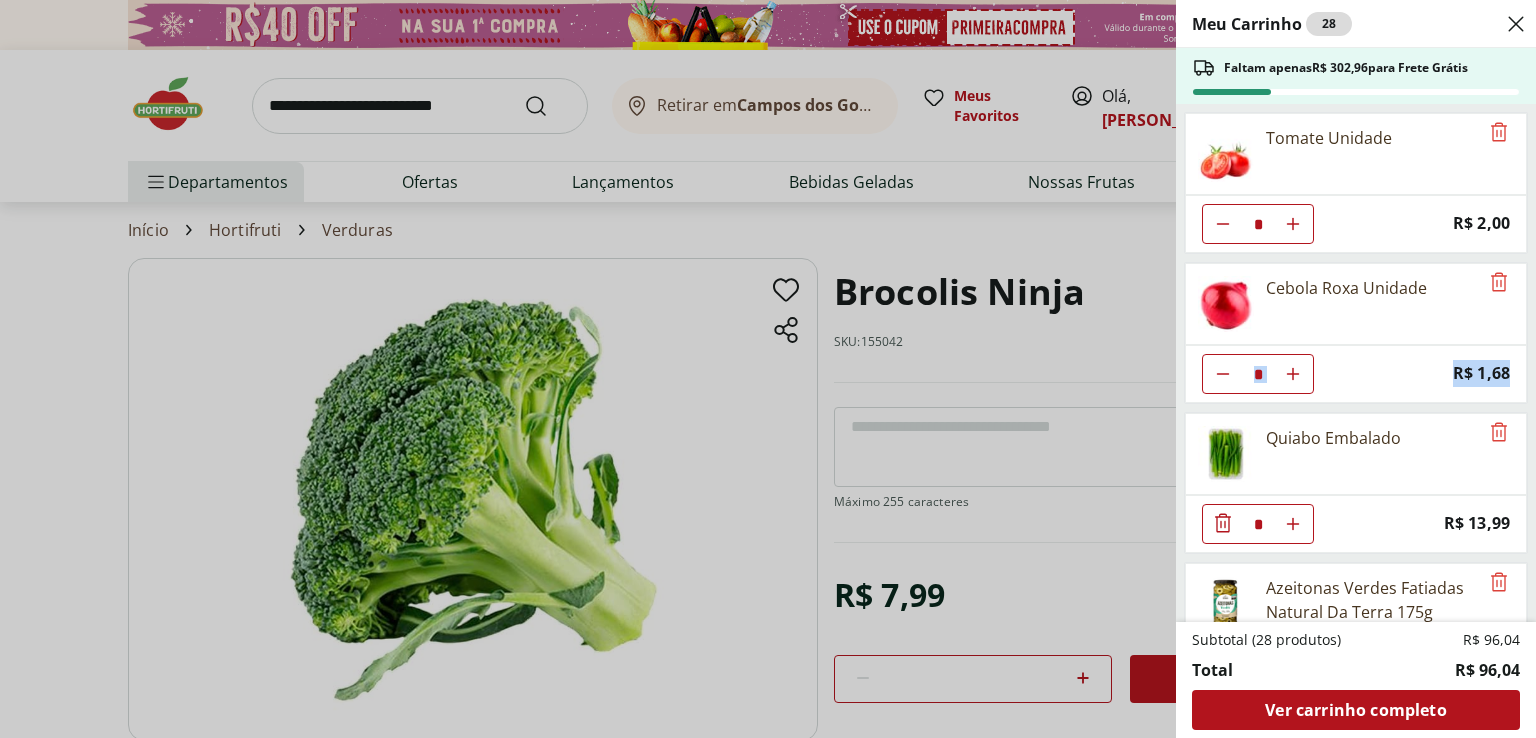 drag, startPoint x: 1521, startPoint y: 332, endPoint x: 1525, endPoint y: 404, distance: 72.11102 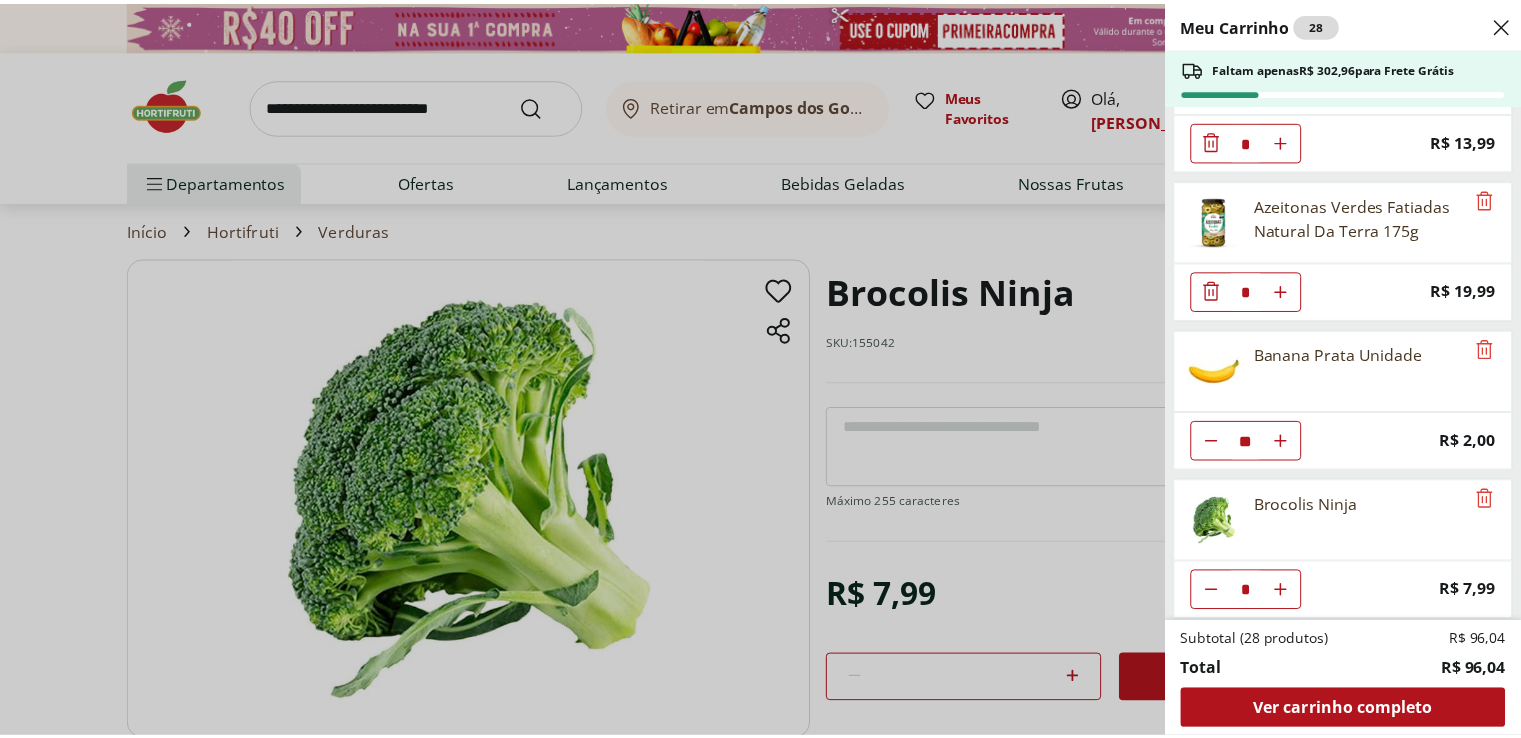 scroll, scrollTop: 383, scrollLeft: 0, axis: vertical 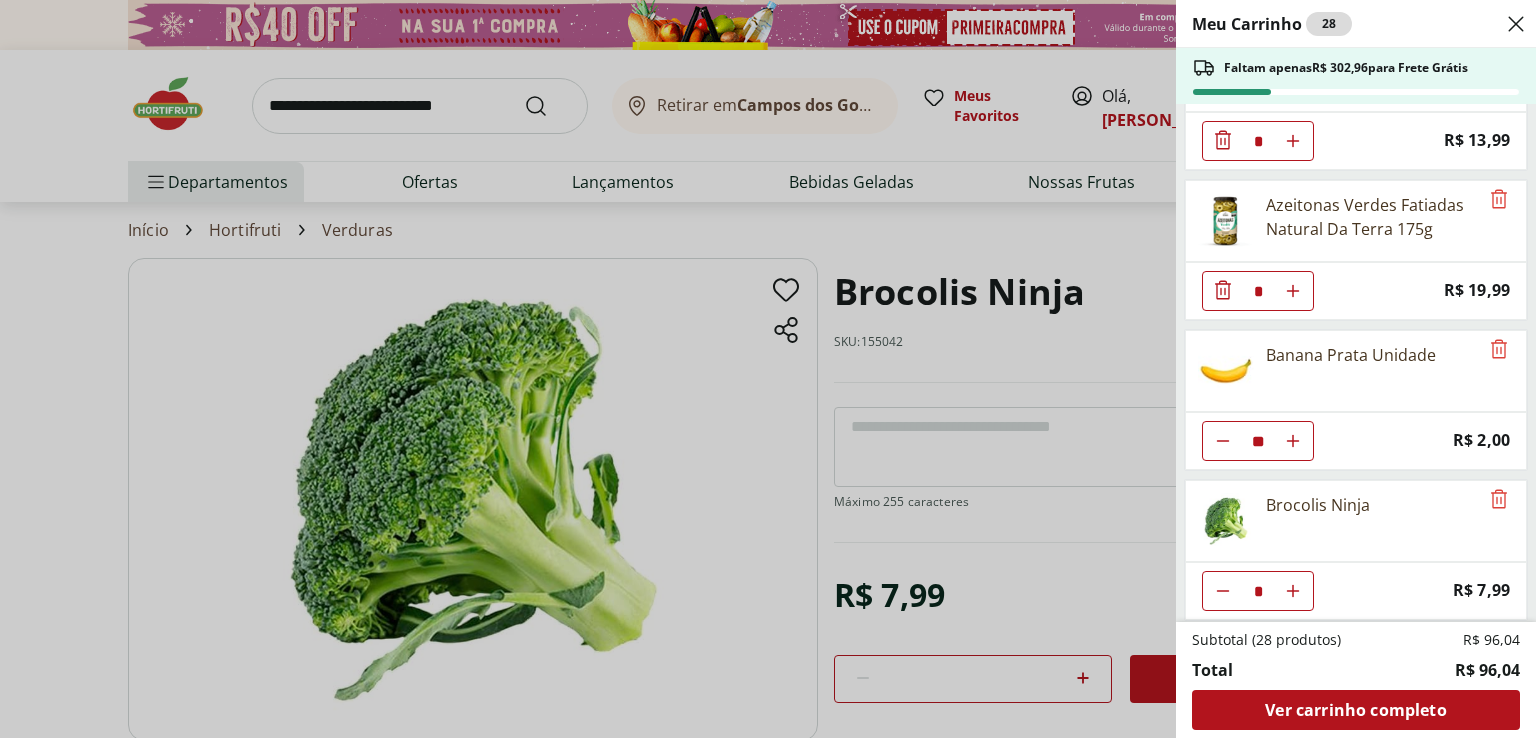 click 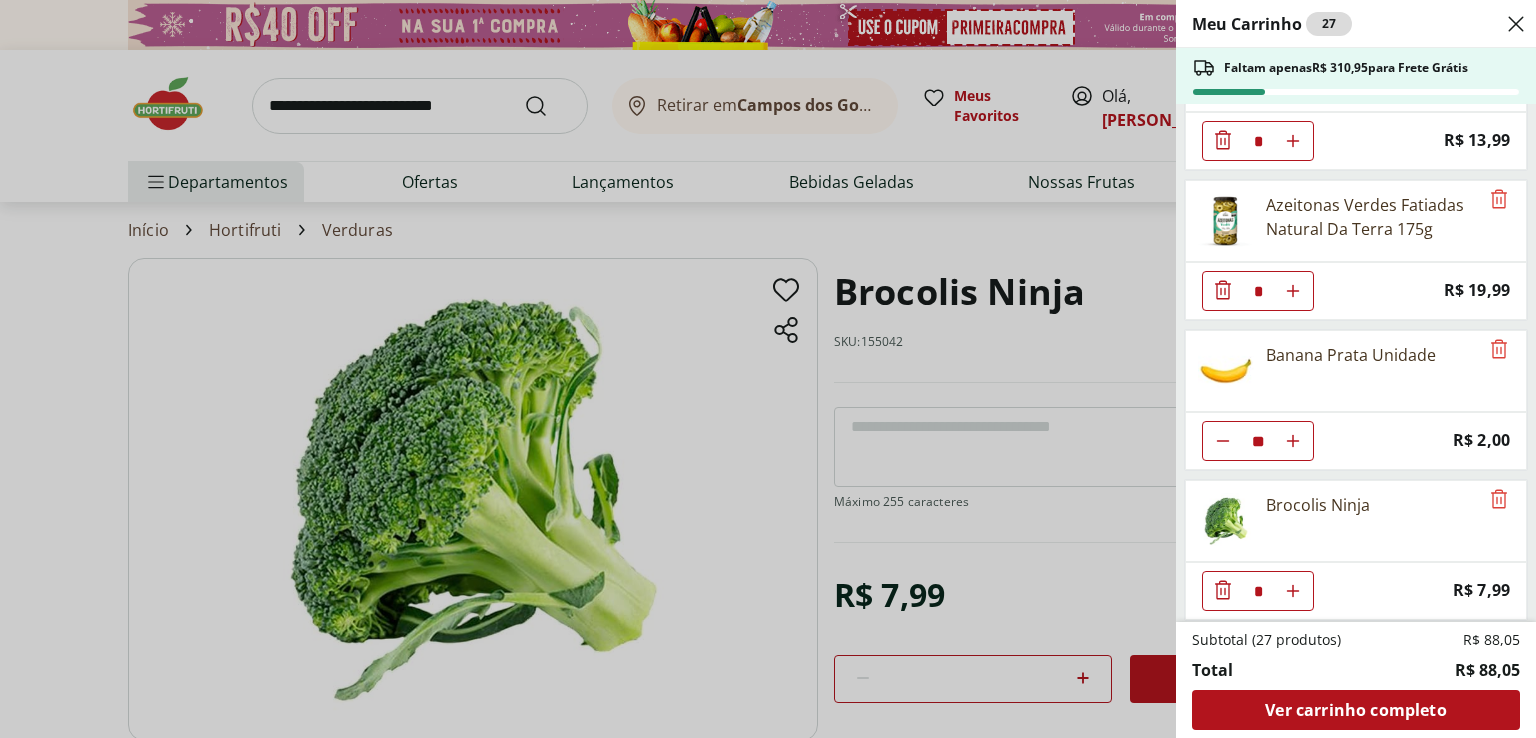click 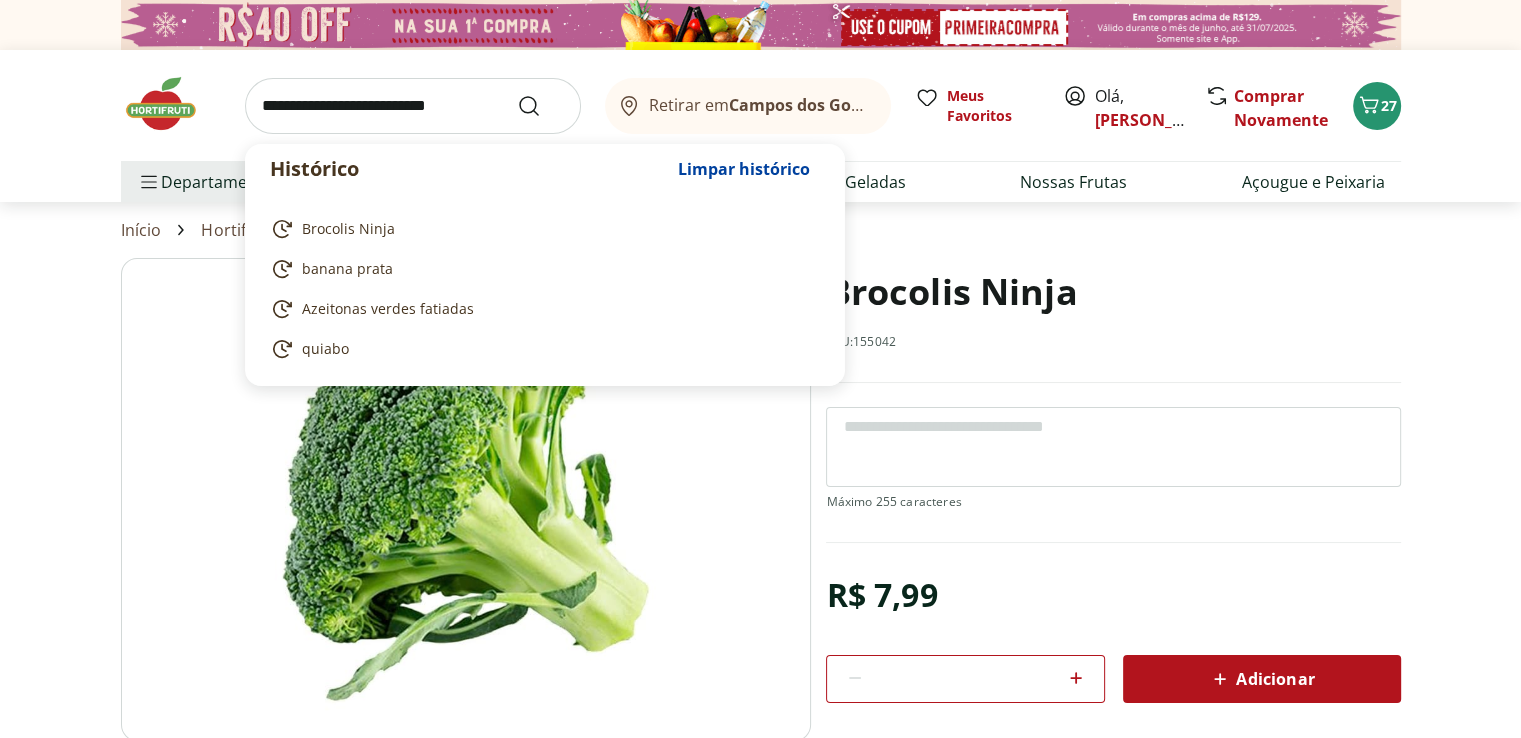 click at bounding box center [413, 106] 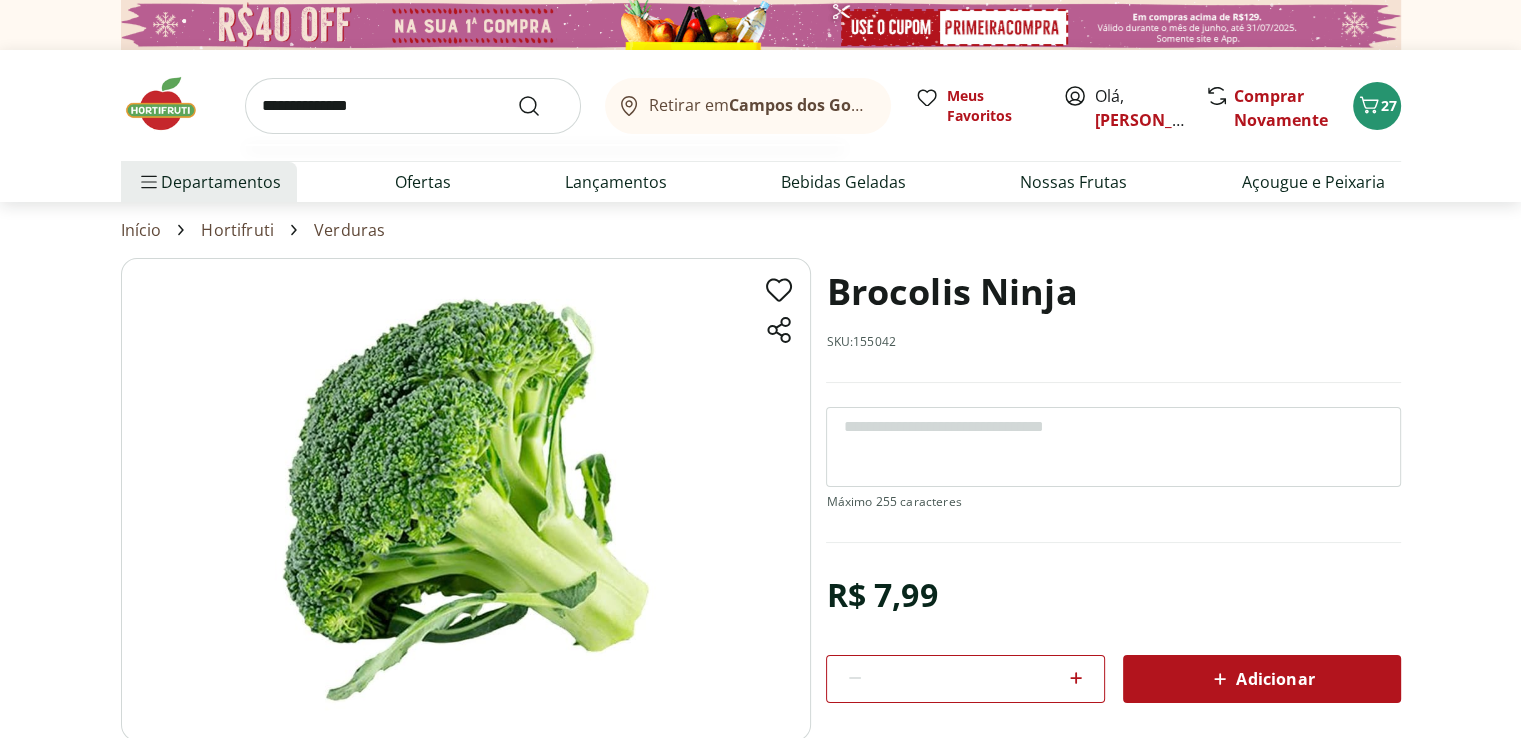 type on "**********" 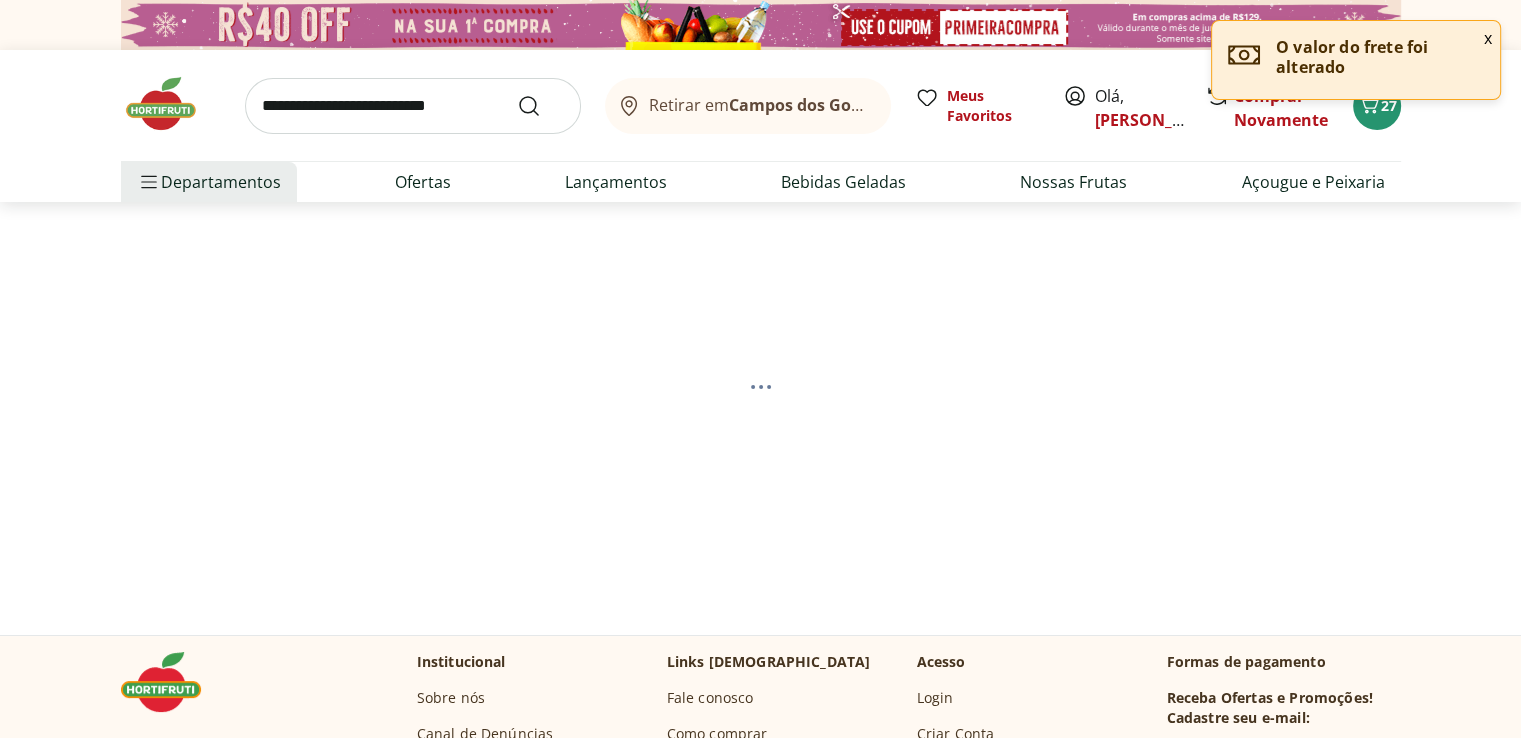 select on "**********" 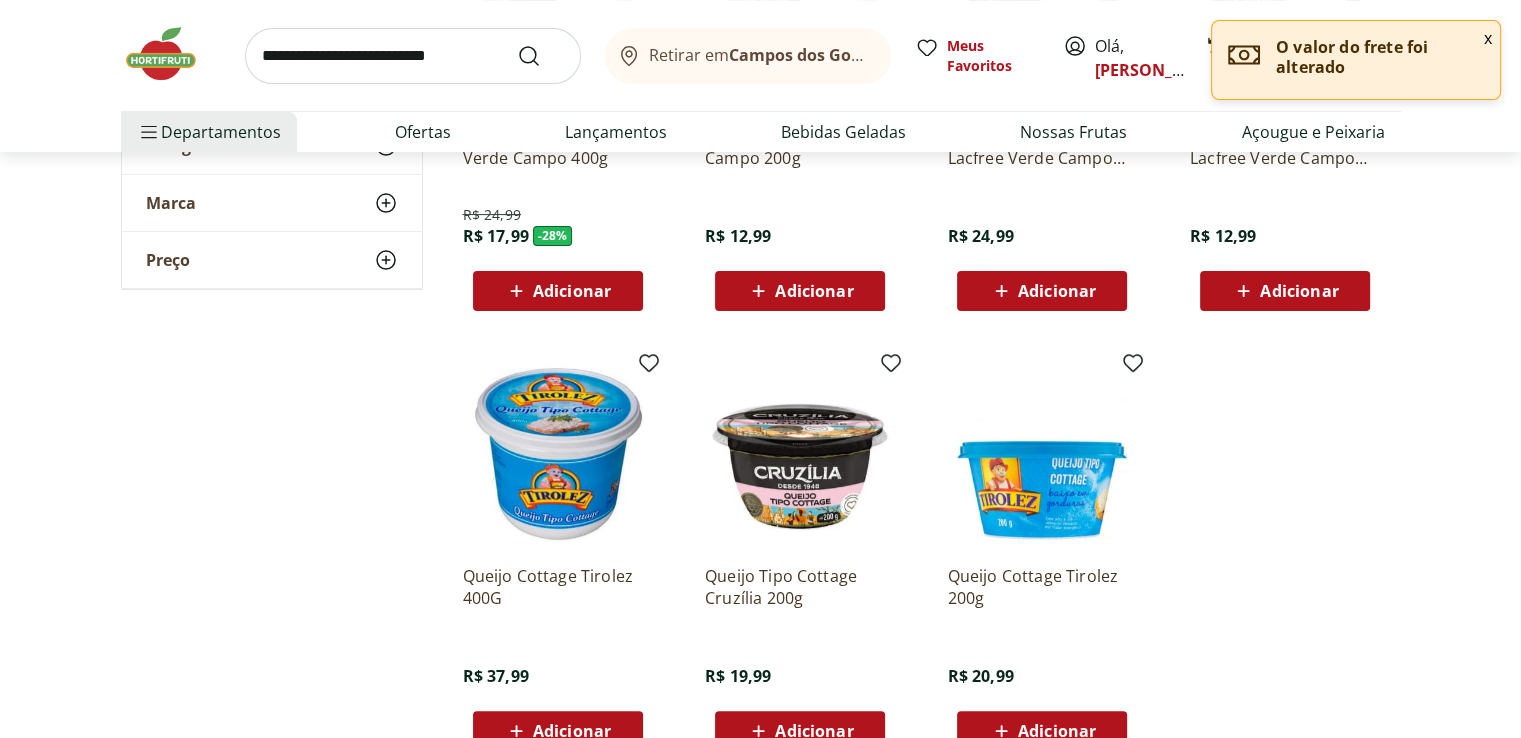 scroll, scrollTop: 525, scrollLeft: 0, axis: vertical 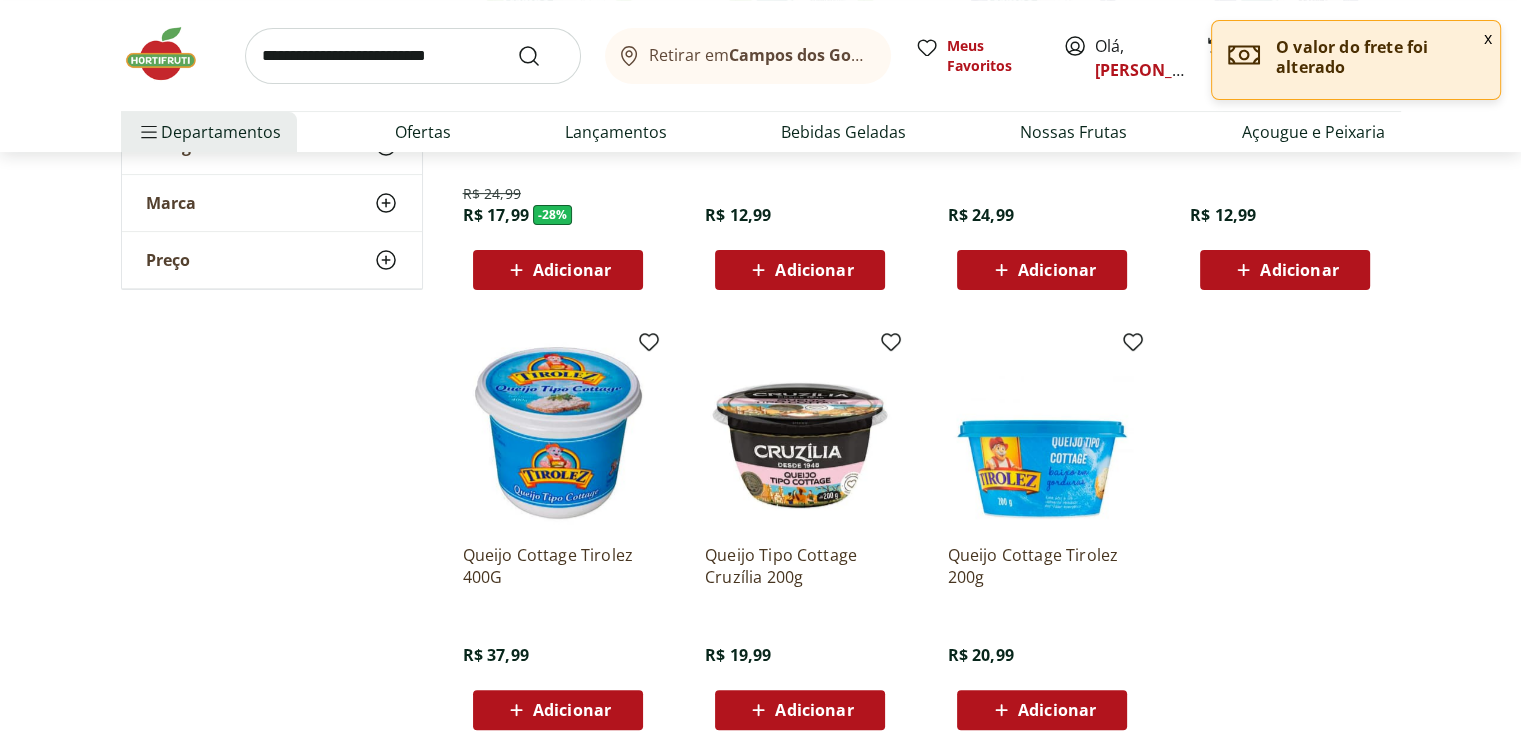 click on "Adicionar" at bounding box center [1057, 270] 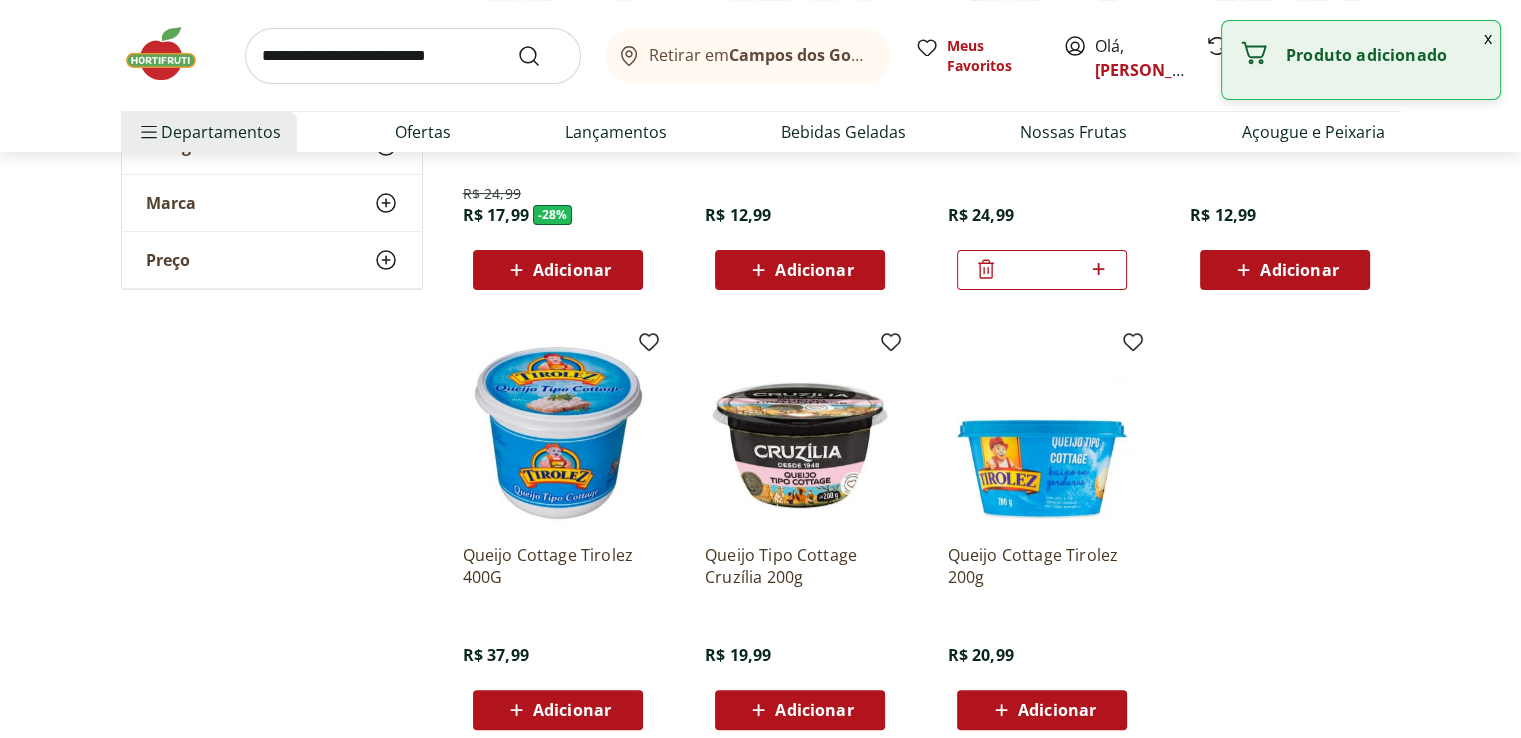 click 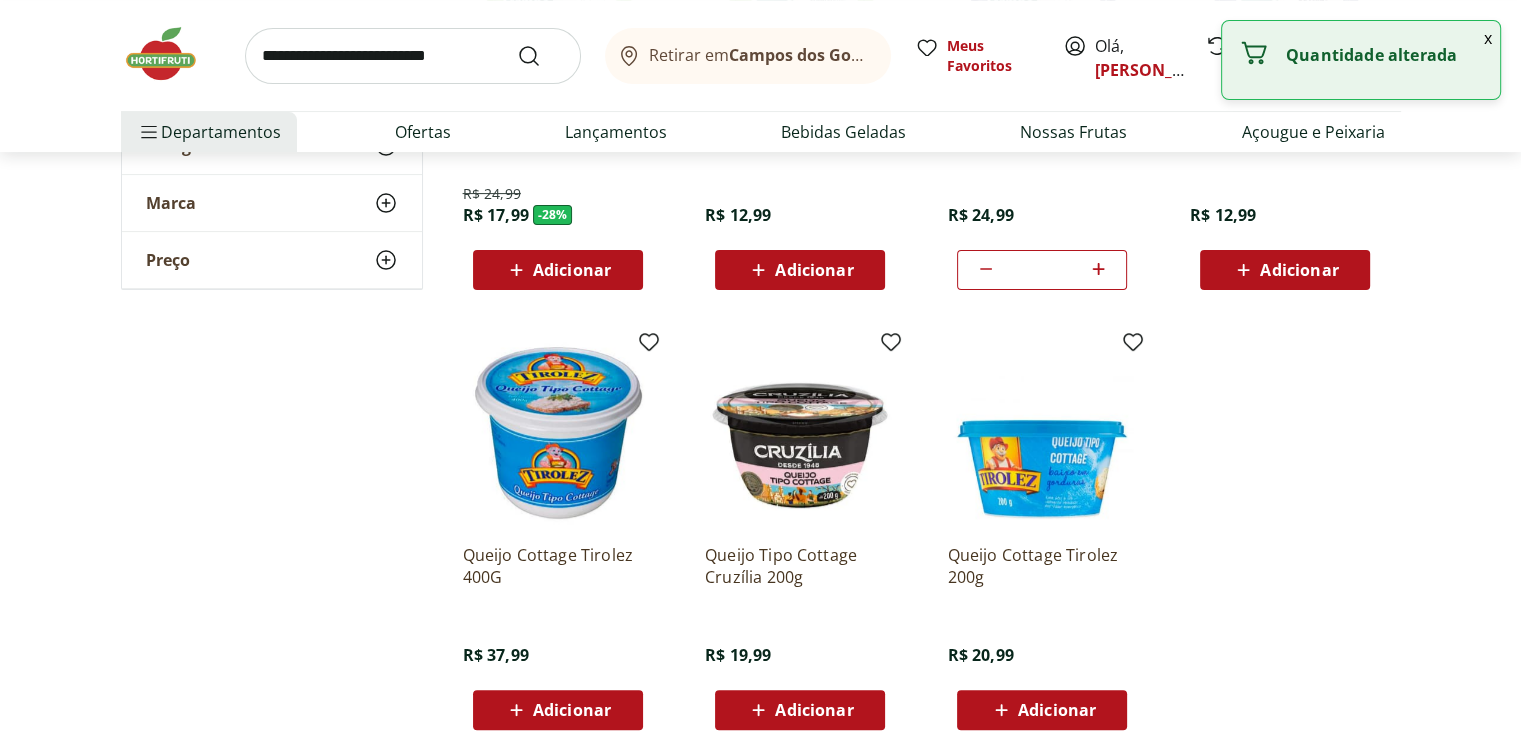 click 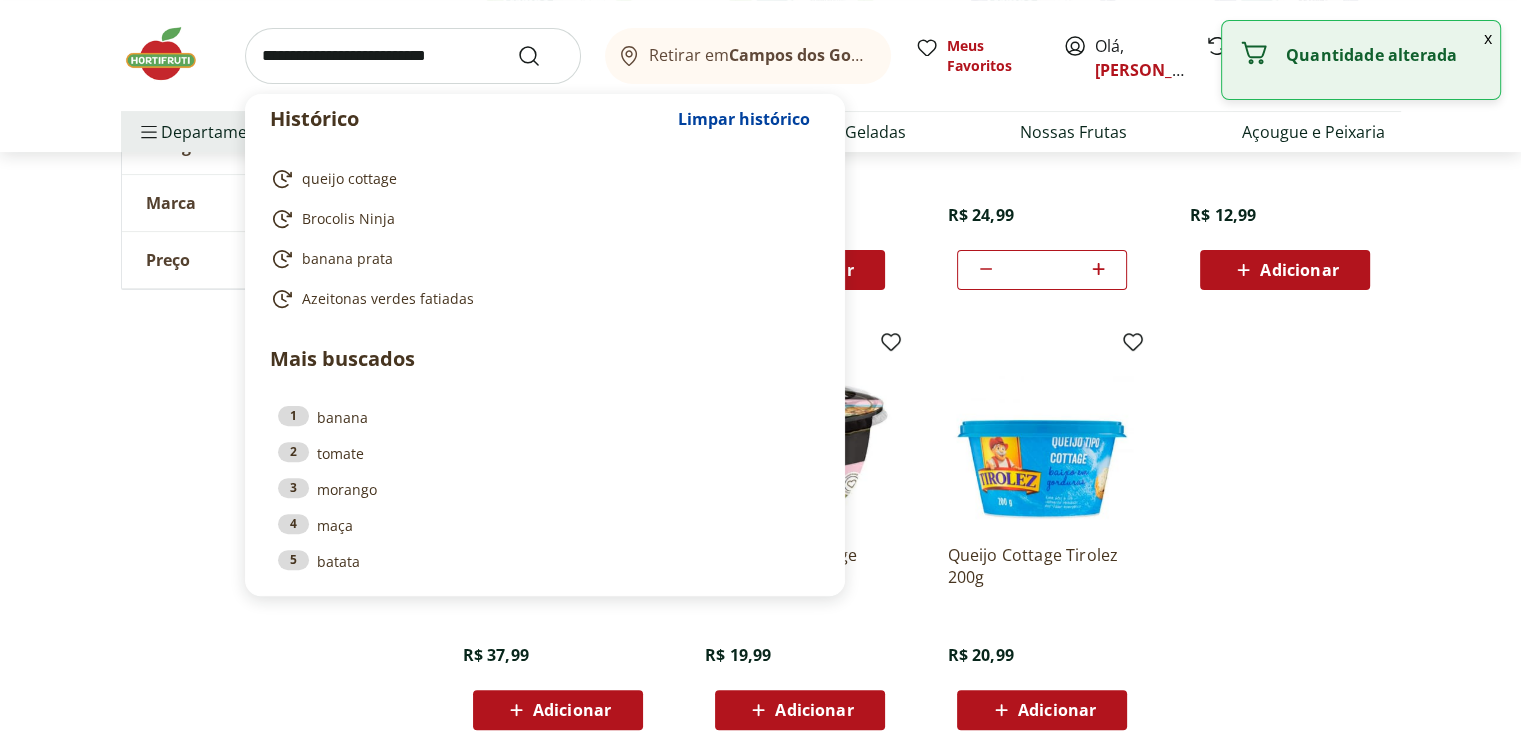 click at bounding box center [413, 56] 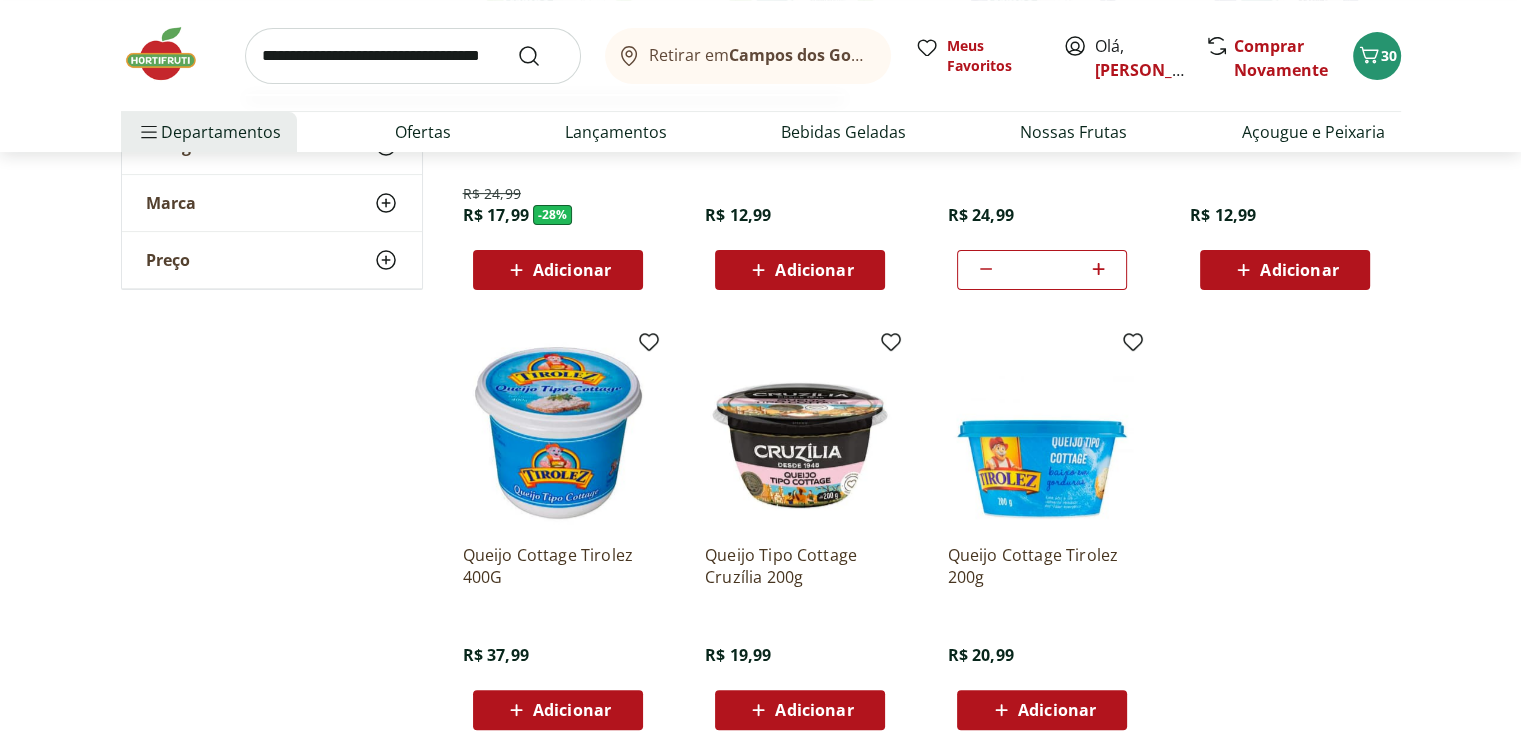 type on "**********" 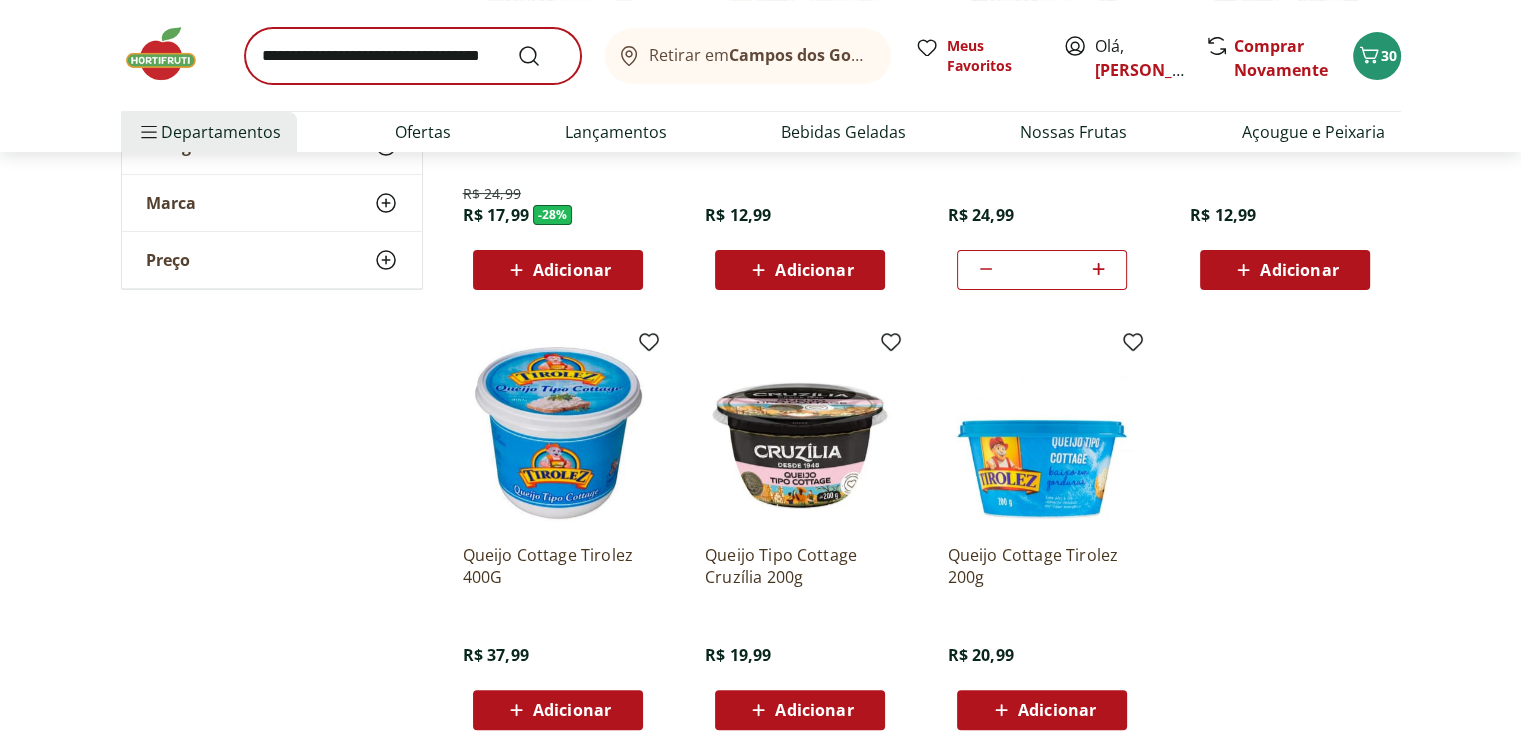 scroll, scrollTop: 0, scrollLeft: 0, axis: both 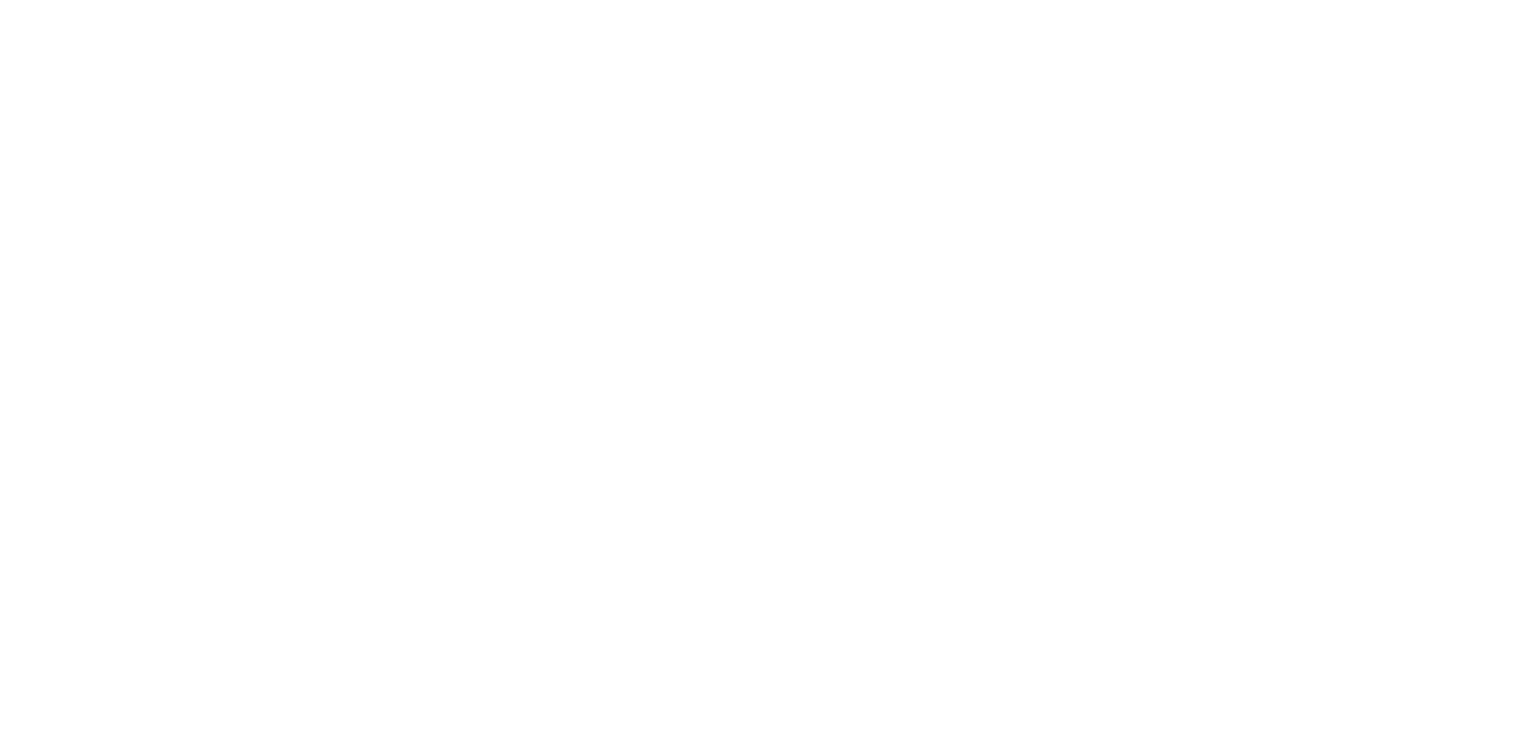 select on "**********" 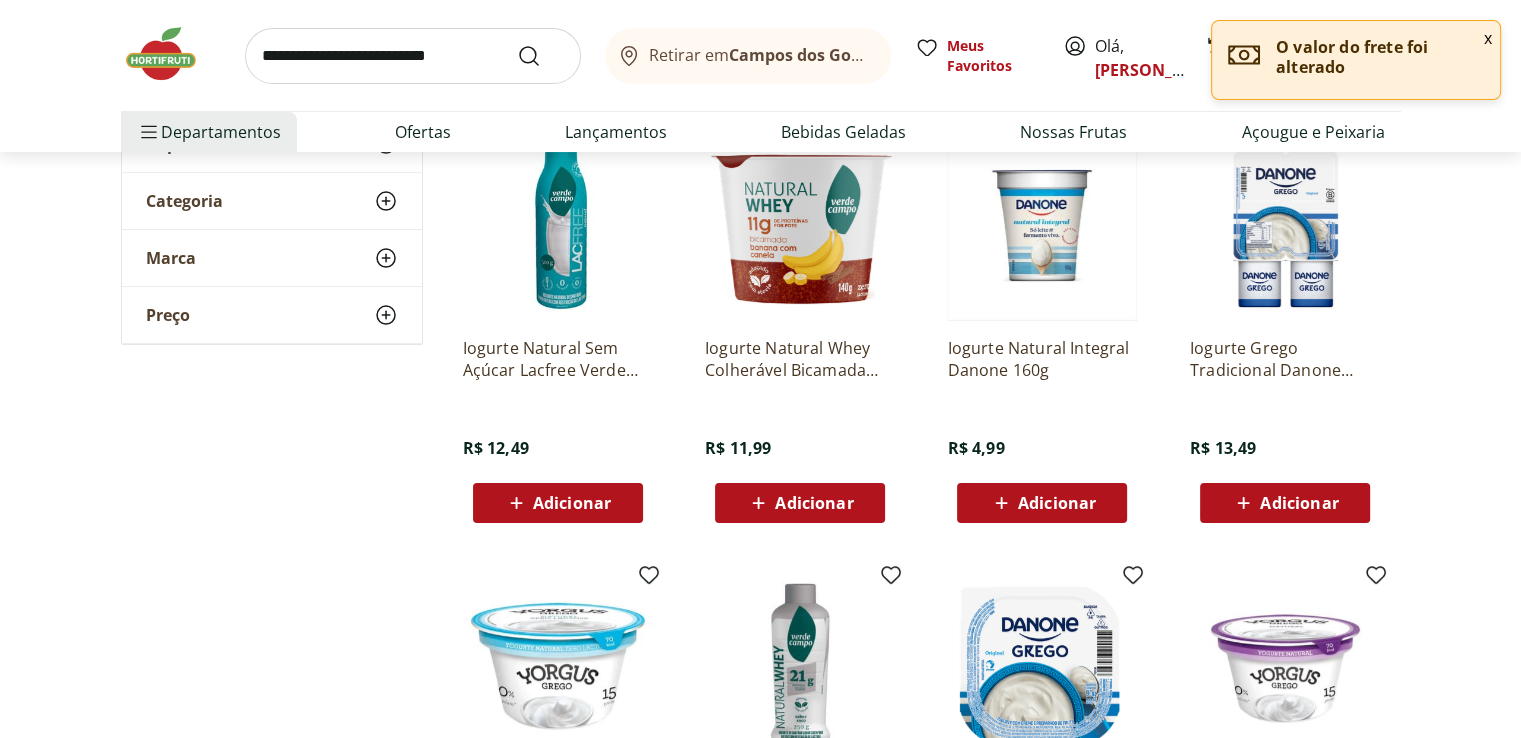 scroll, scrollTop: 352, scrollLeft: 0, axis: vertical 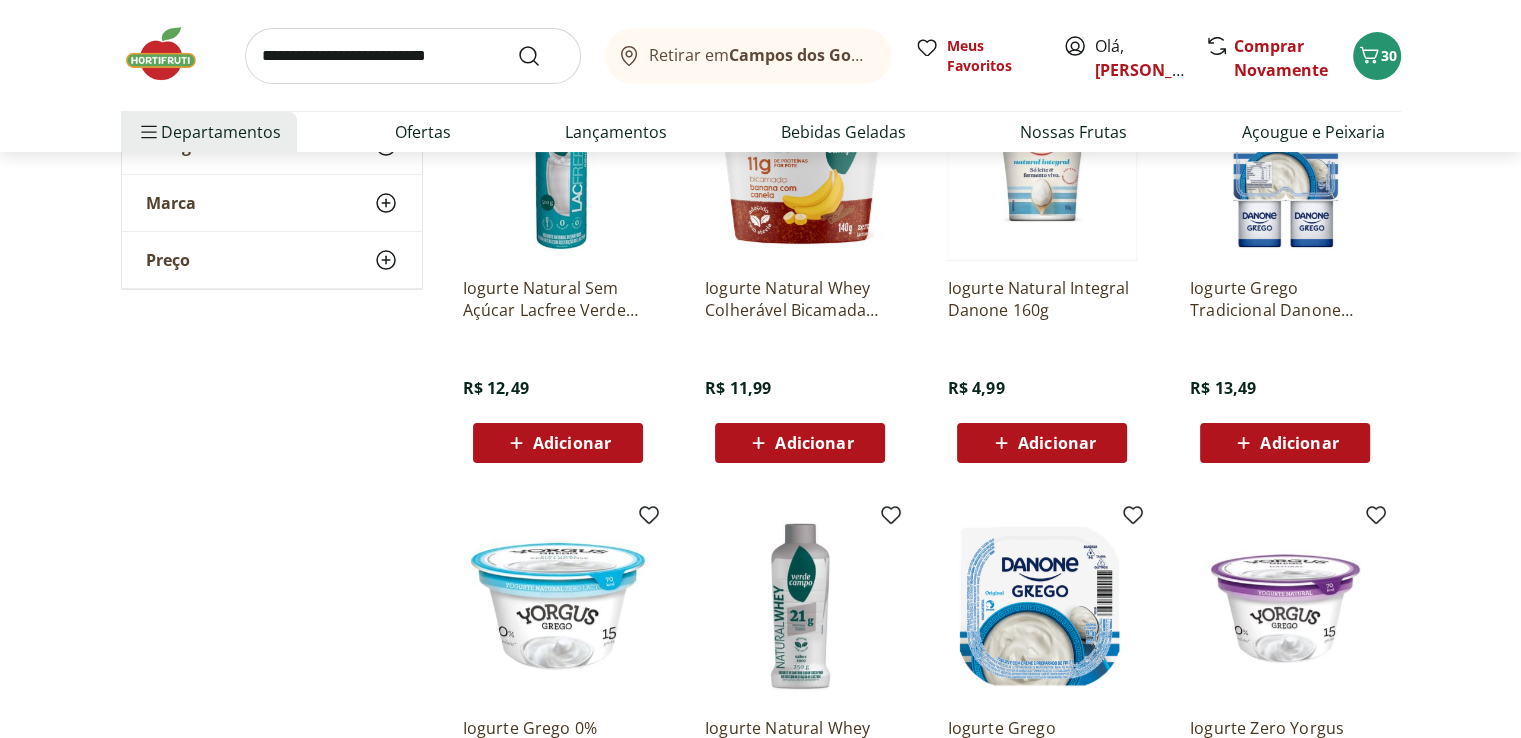 click on "Adicionar" at bounding box center (1042, 443) 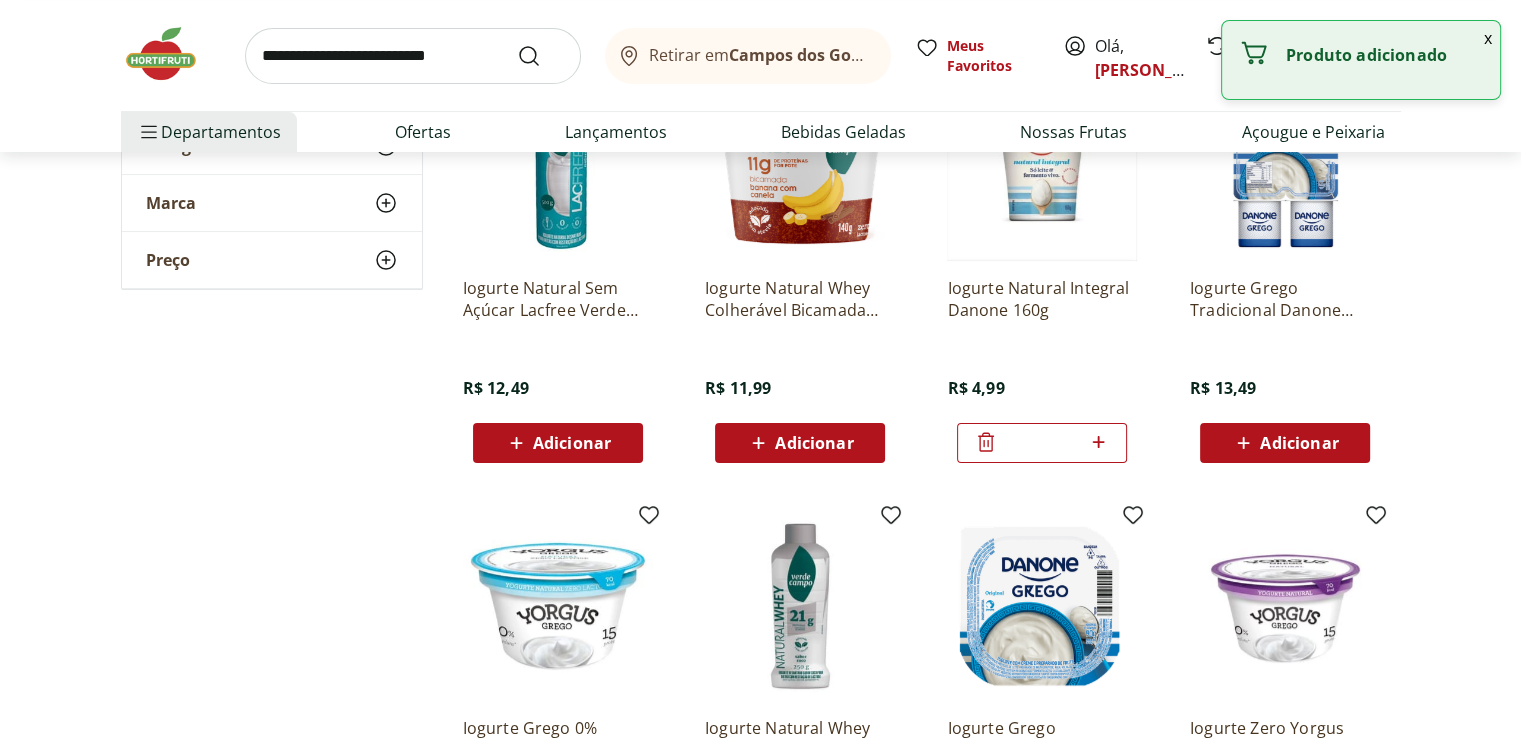 click 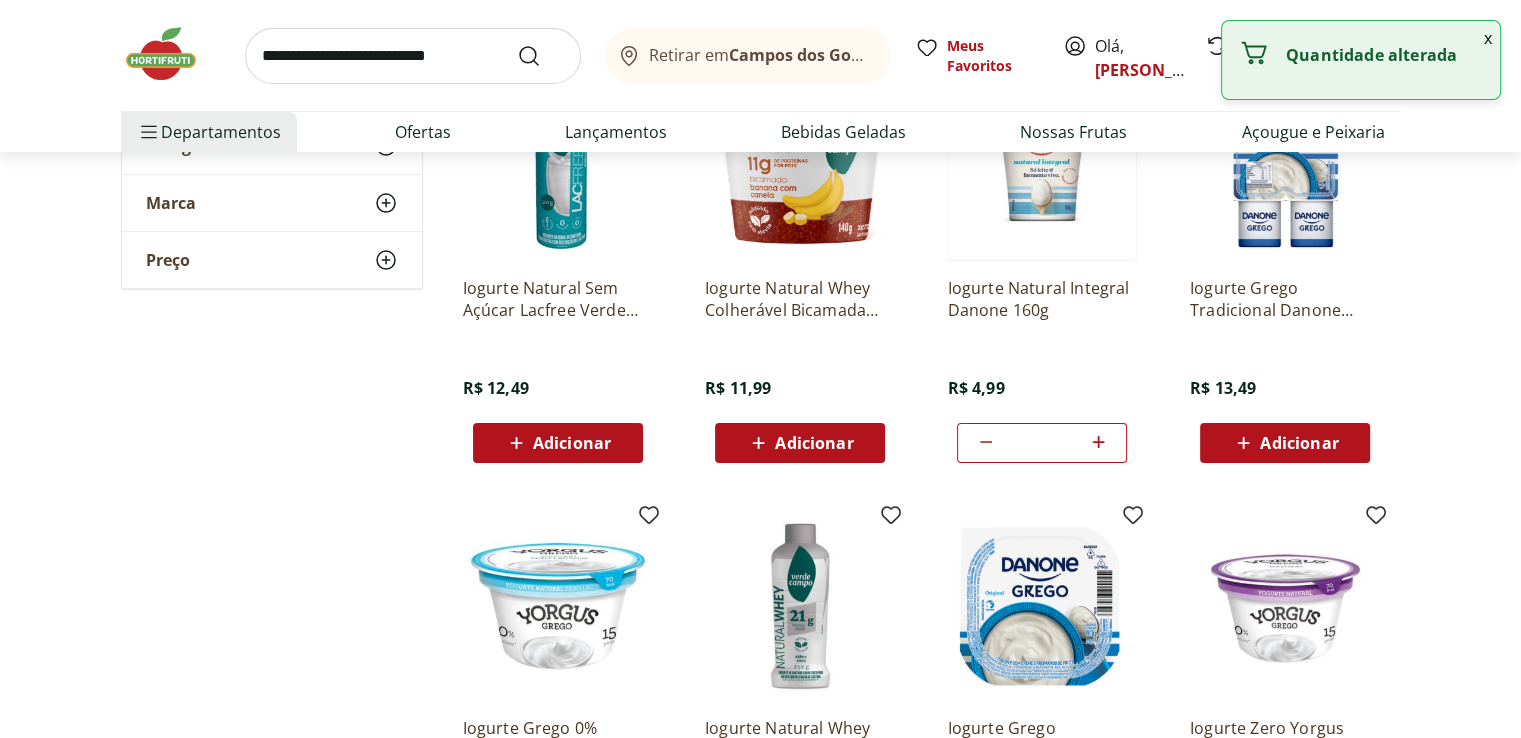 click 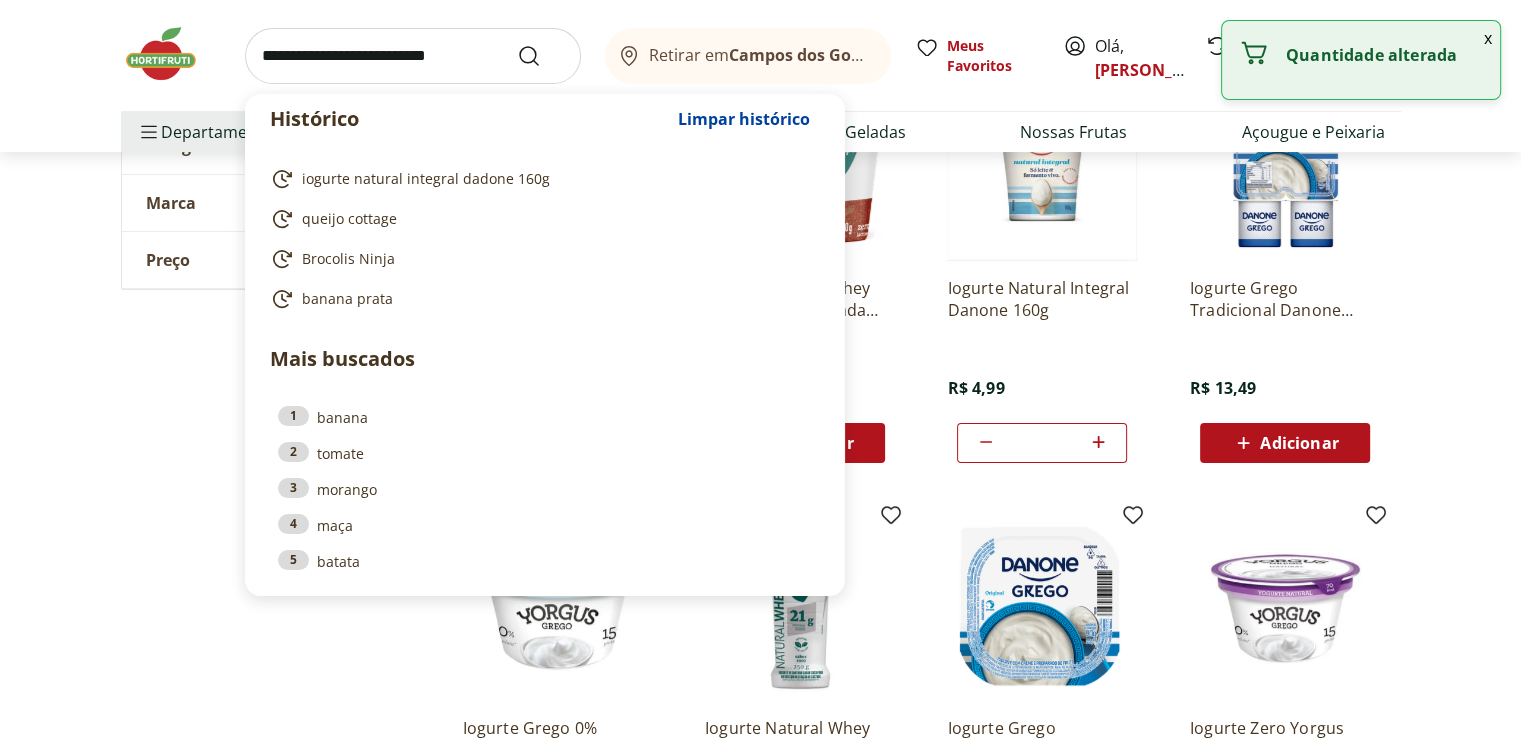 click at bounding box center [413, 56] 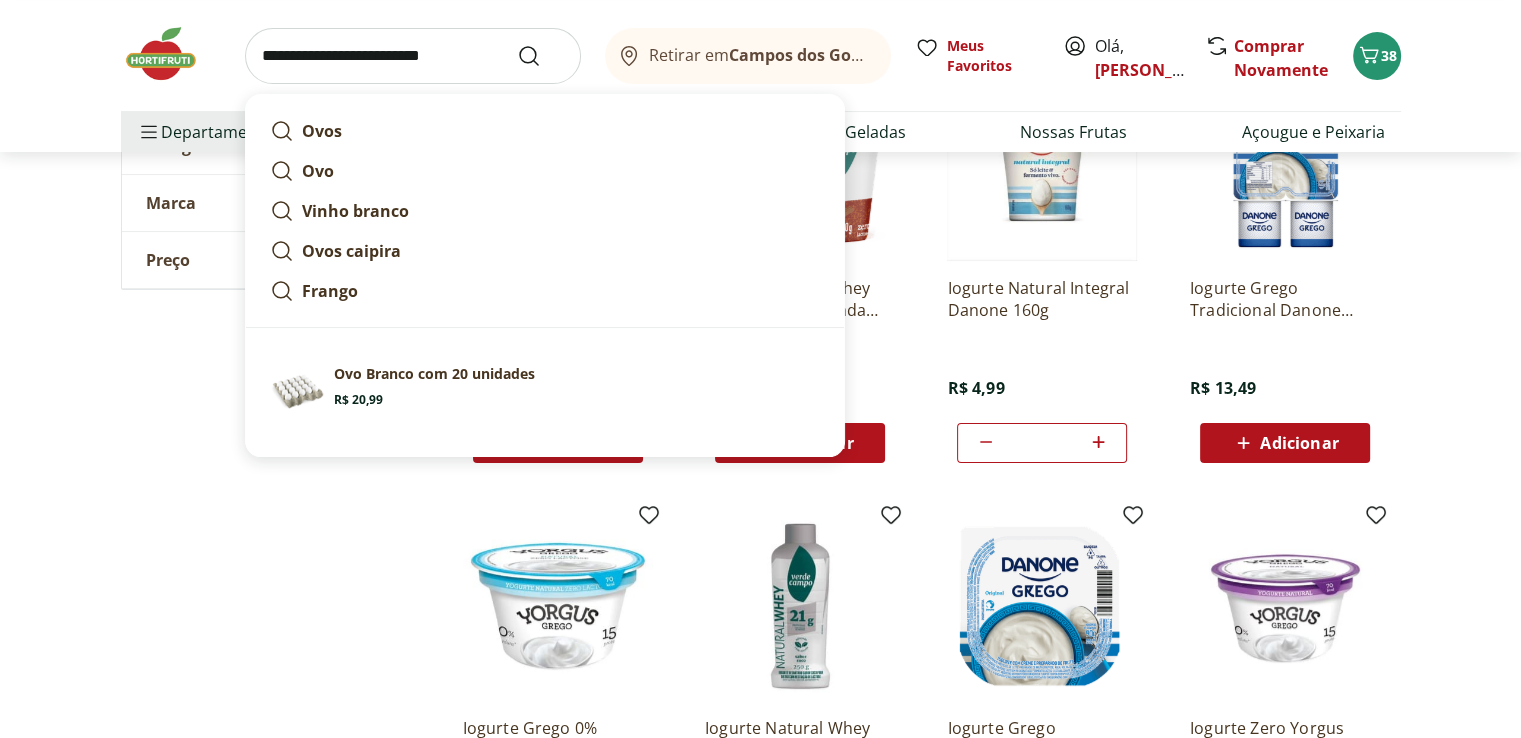 type on "**********" 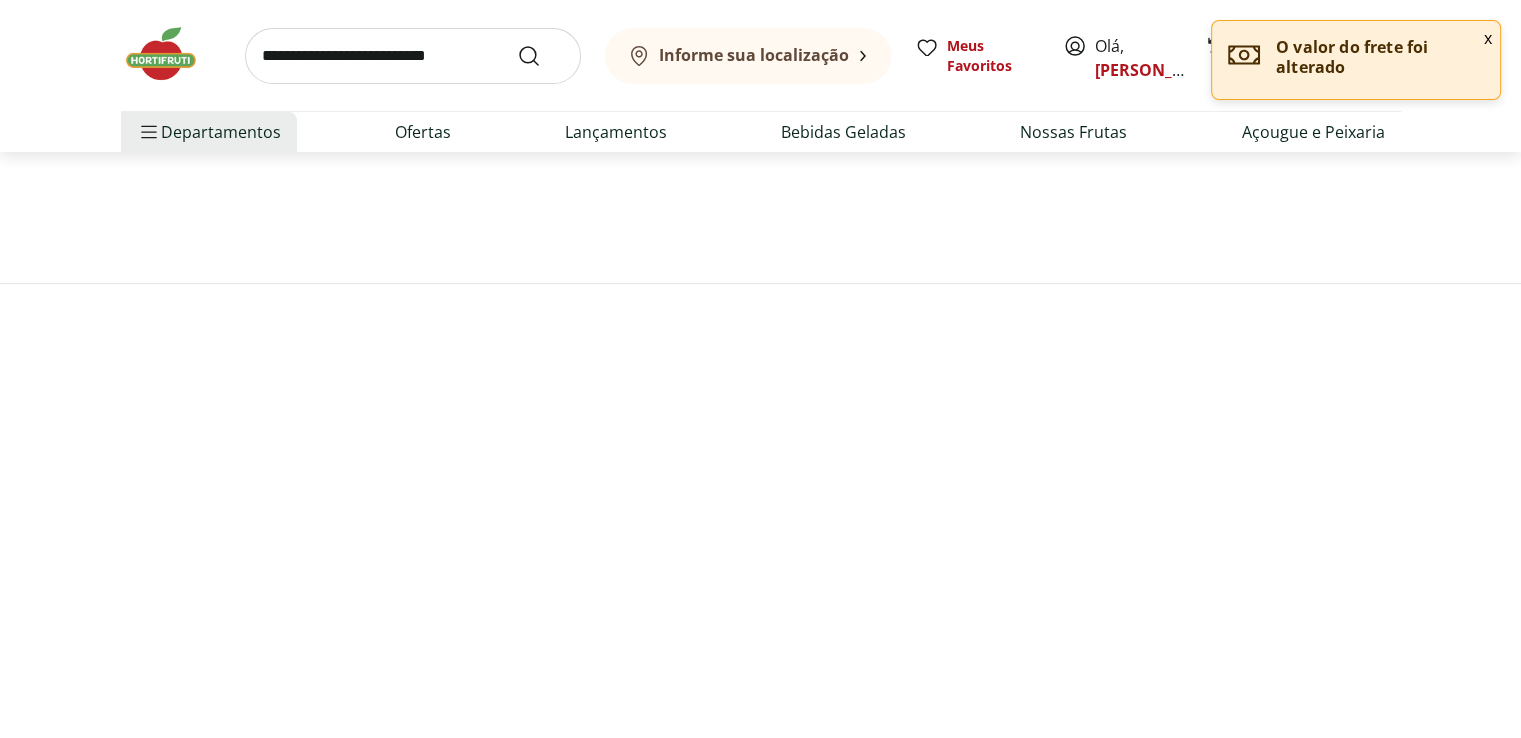 scroll, scrollTop: 0, scrollLeft: 0, axis: both 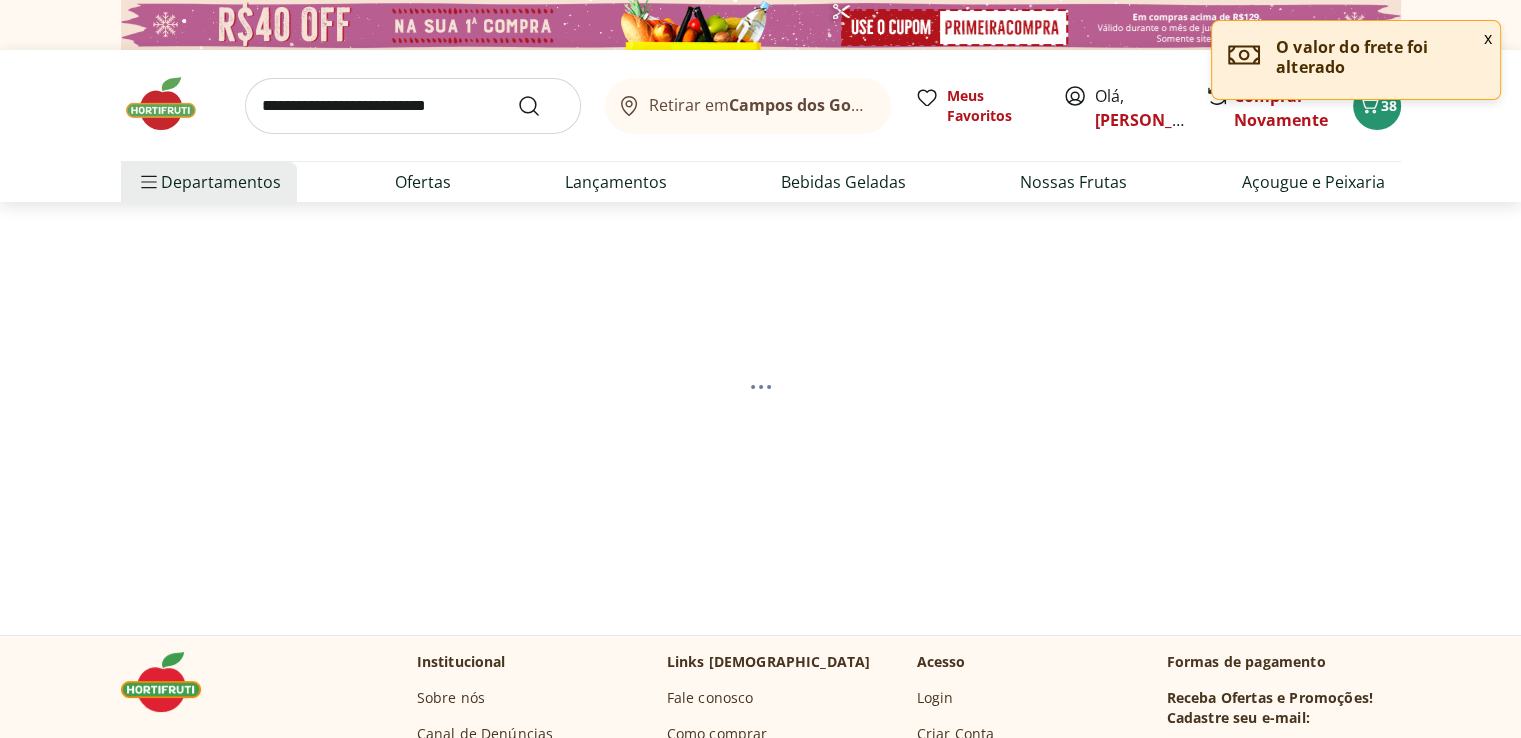 select on "**********" 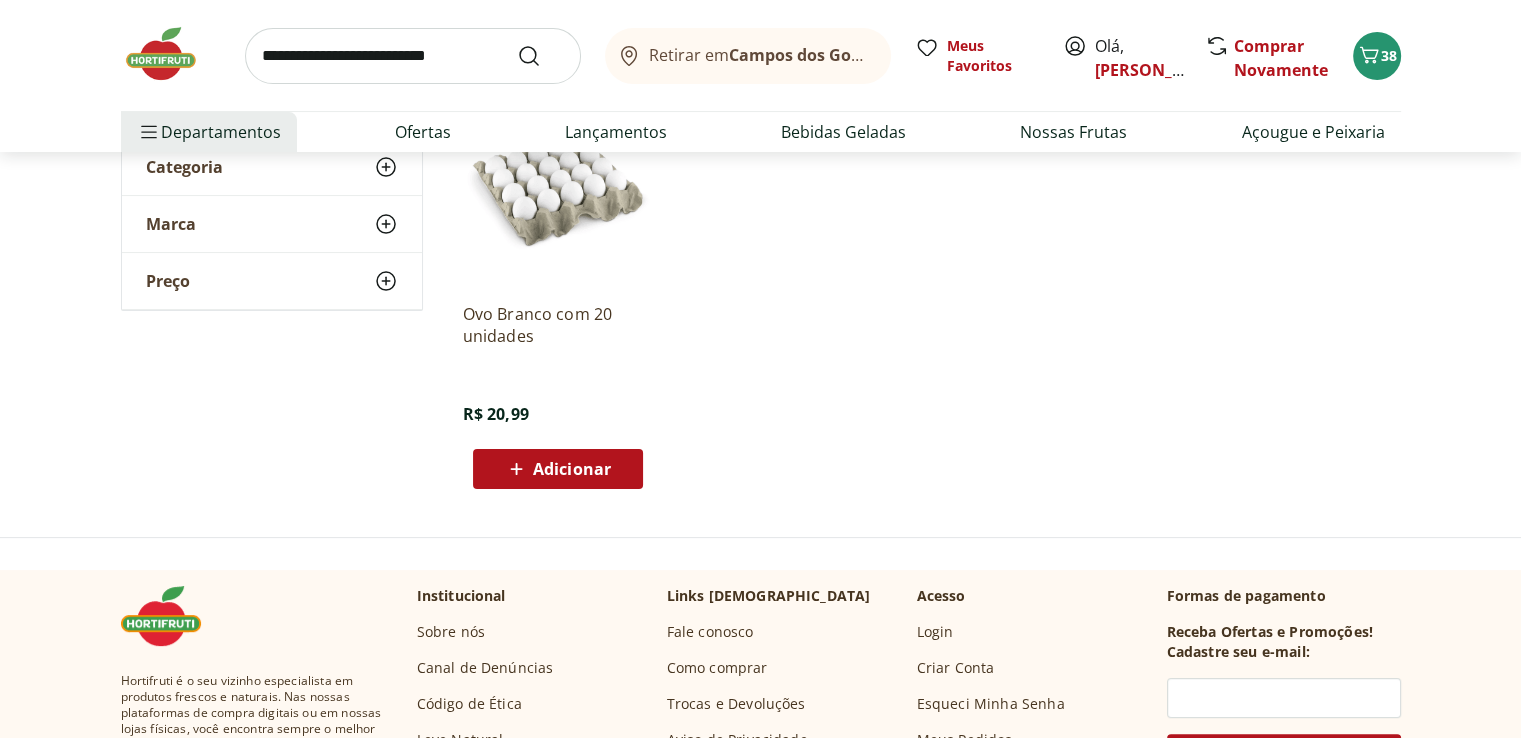 scroll, scrollTop: 337, scrollLeft: 0, axis: vertical 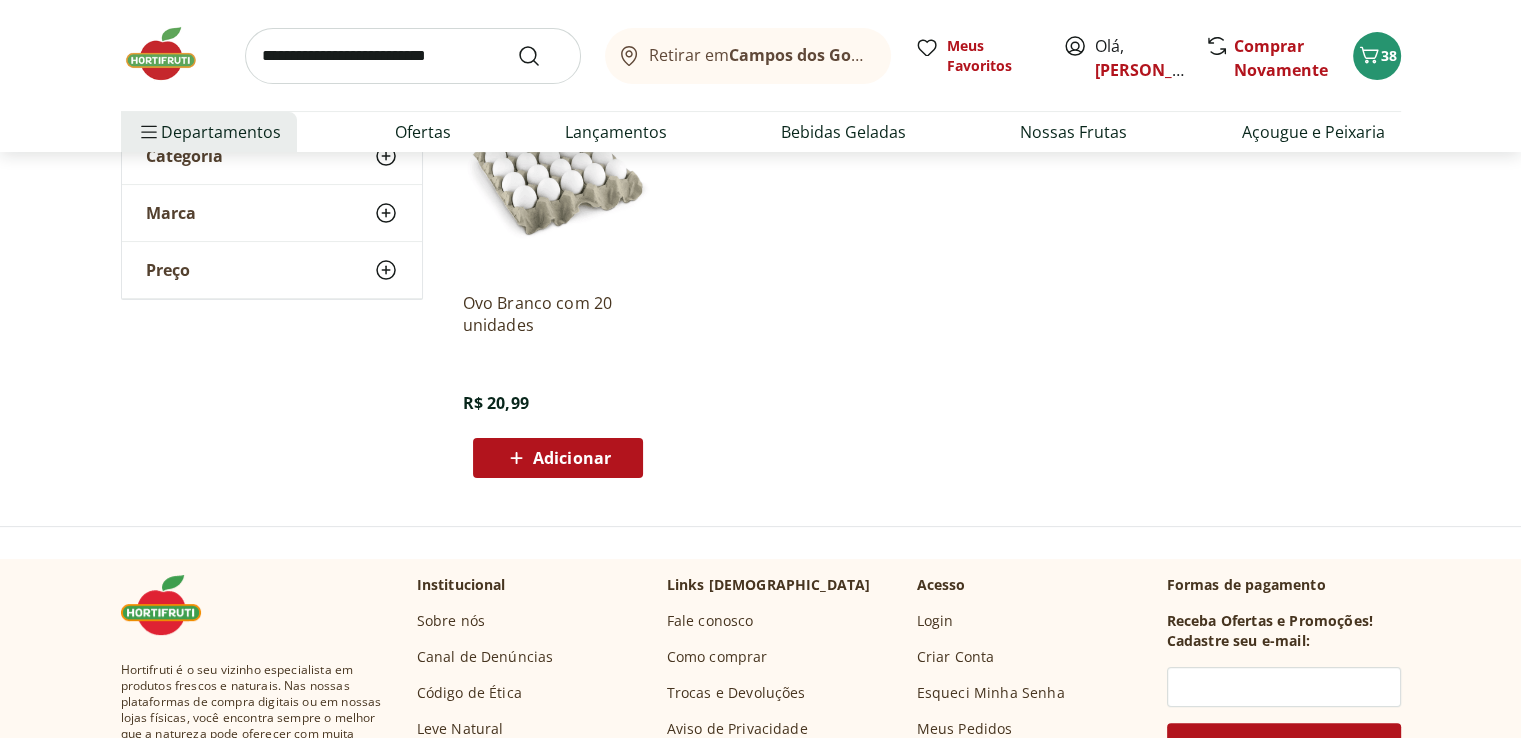click 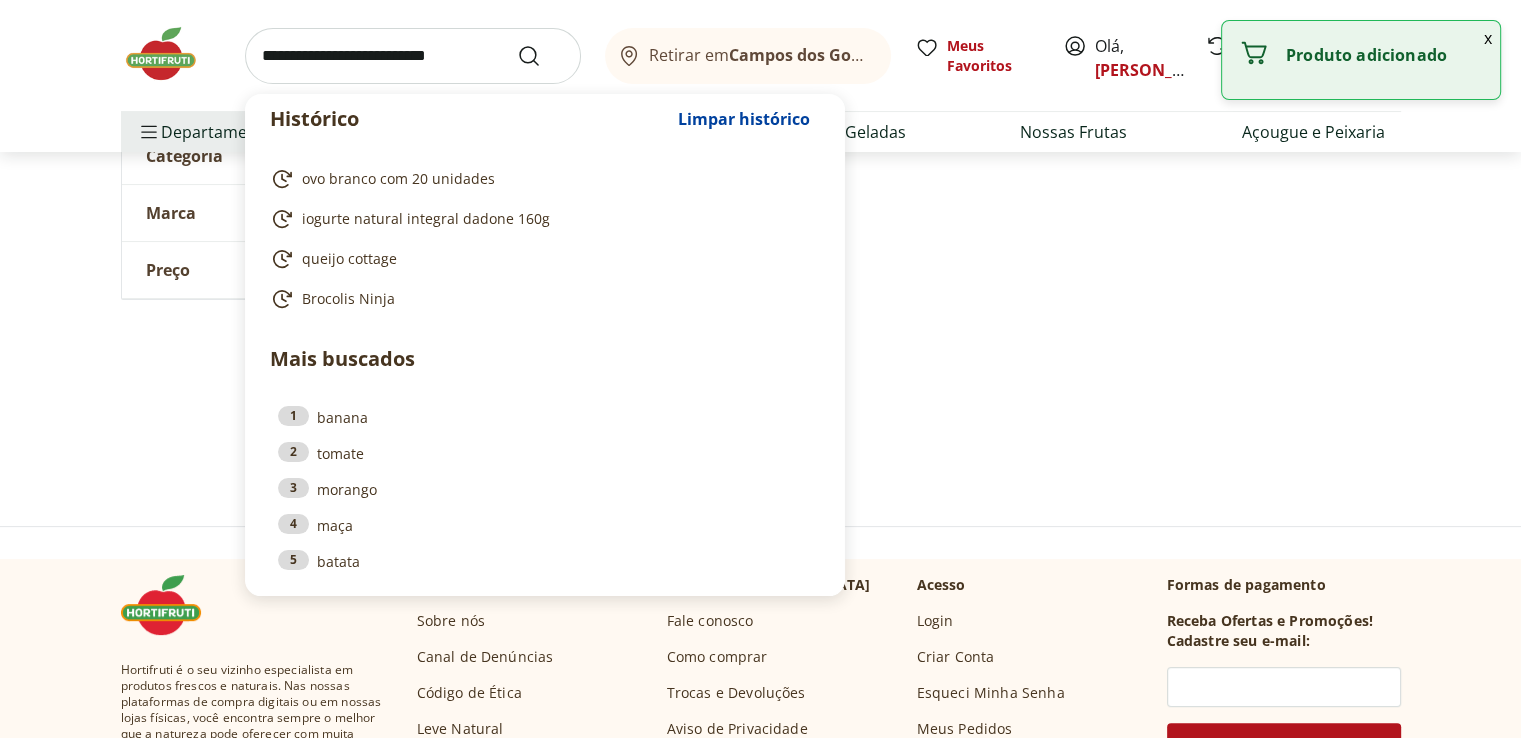 click at bounding box center (413, 56) 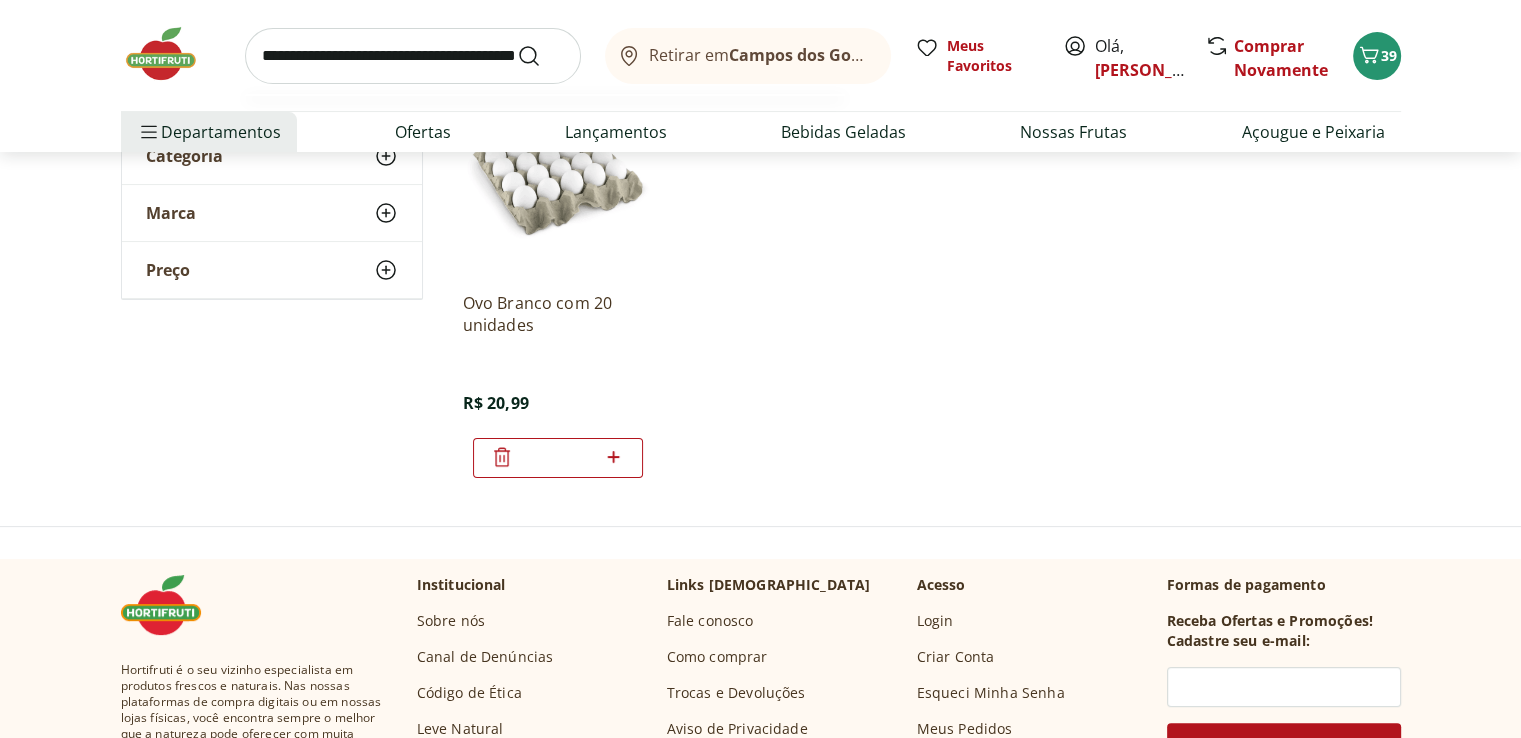 scroll, scrollTop: 0, scrollLeft: 19, axis: horizontal 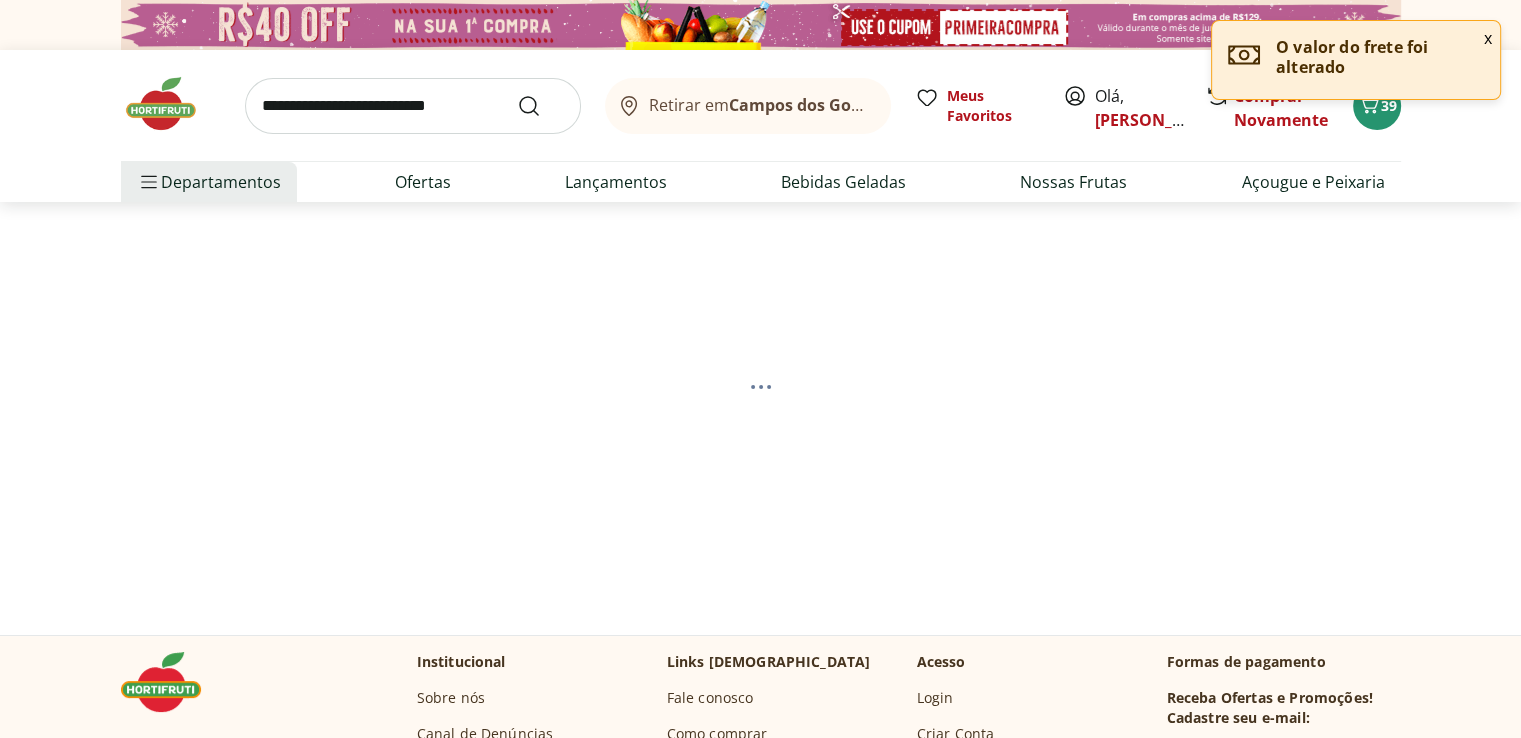select on "**********" 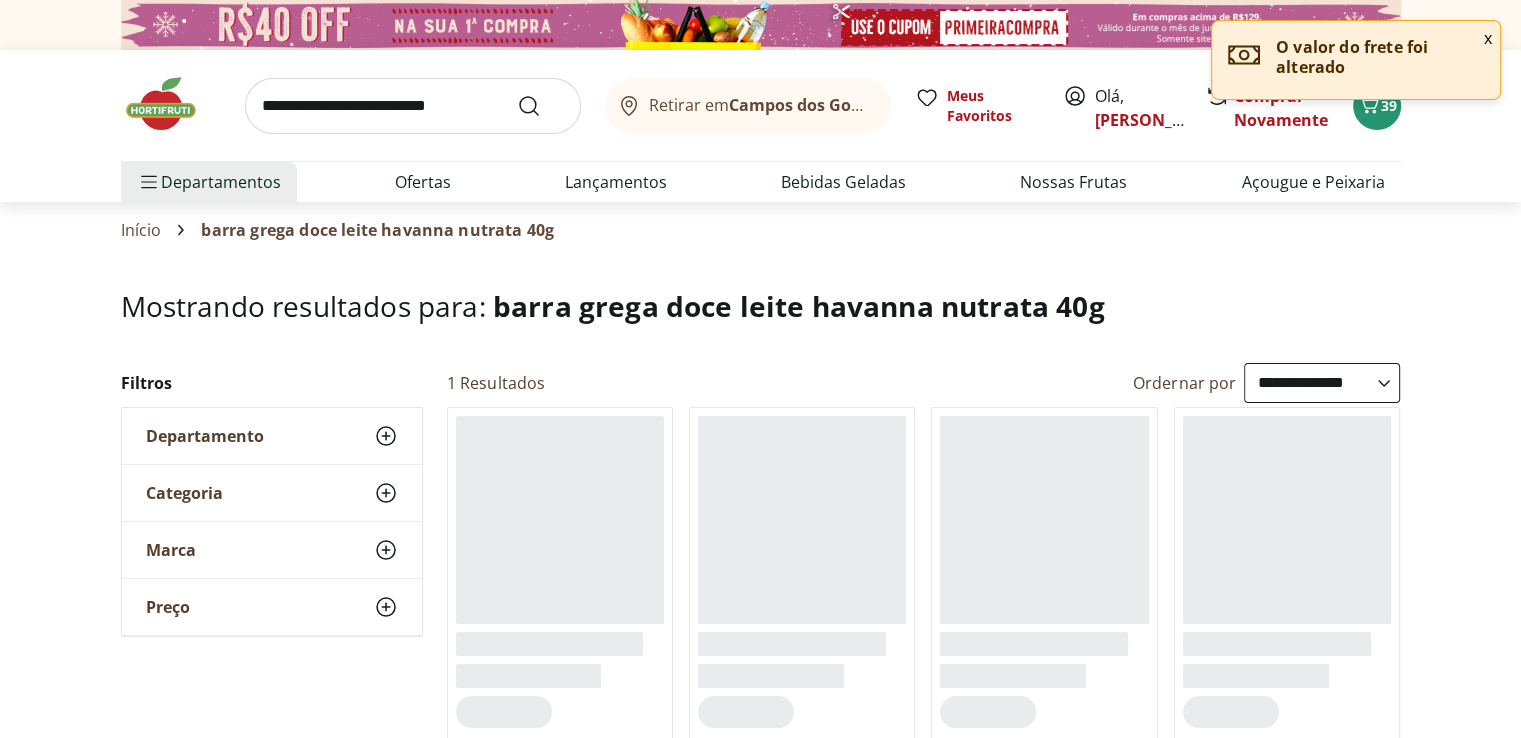 scroll, scrollTop: 644, scrollLeft: 0, axis: vertical 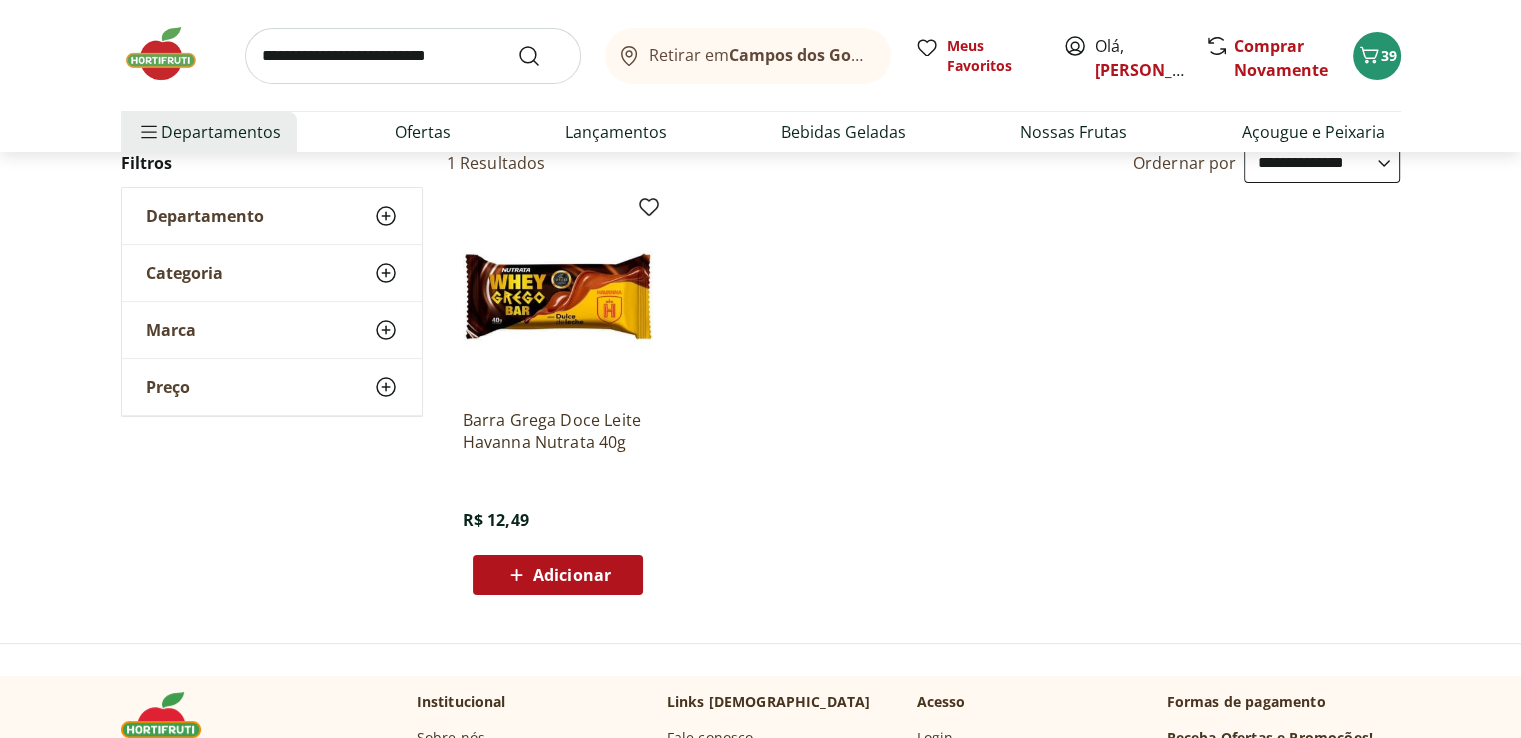 click on "Adicionar" at bounding box center [572, 575] 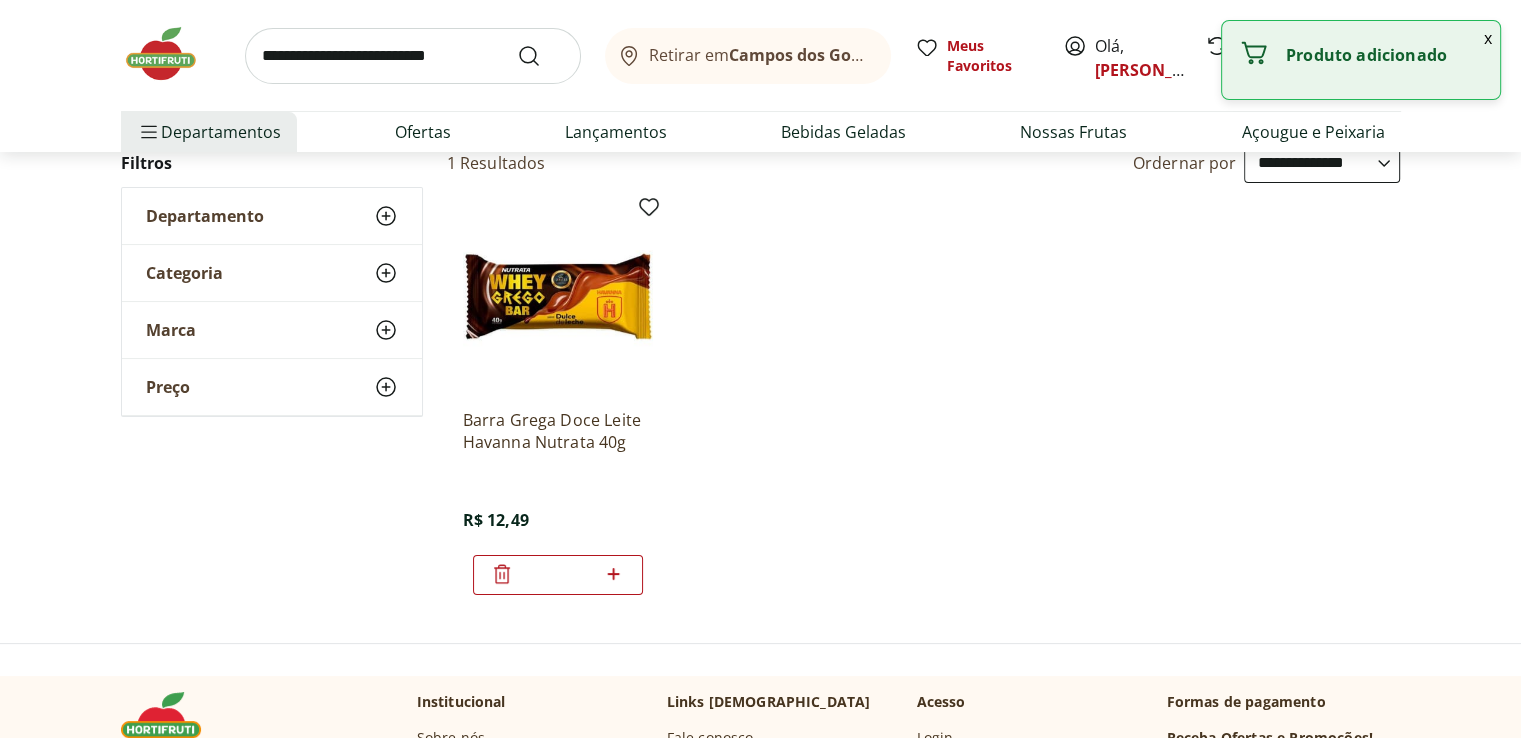click 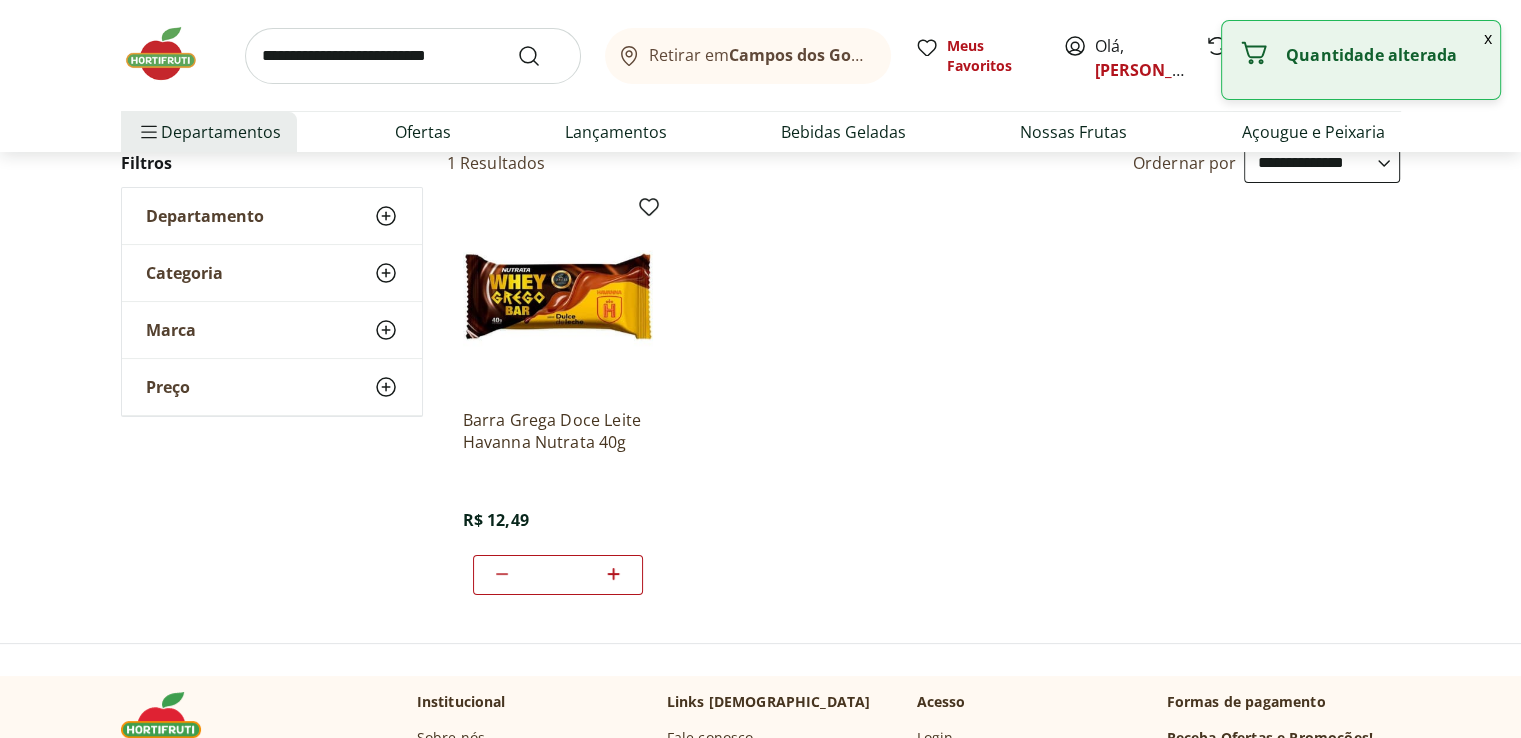 click on "x" at bounding box center (1488, 38) 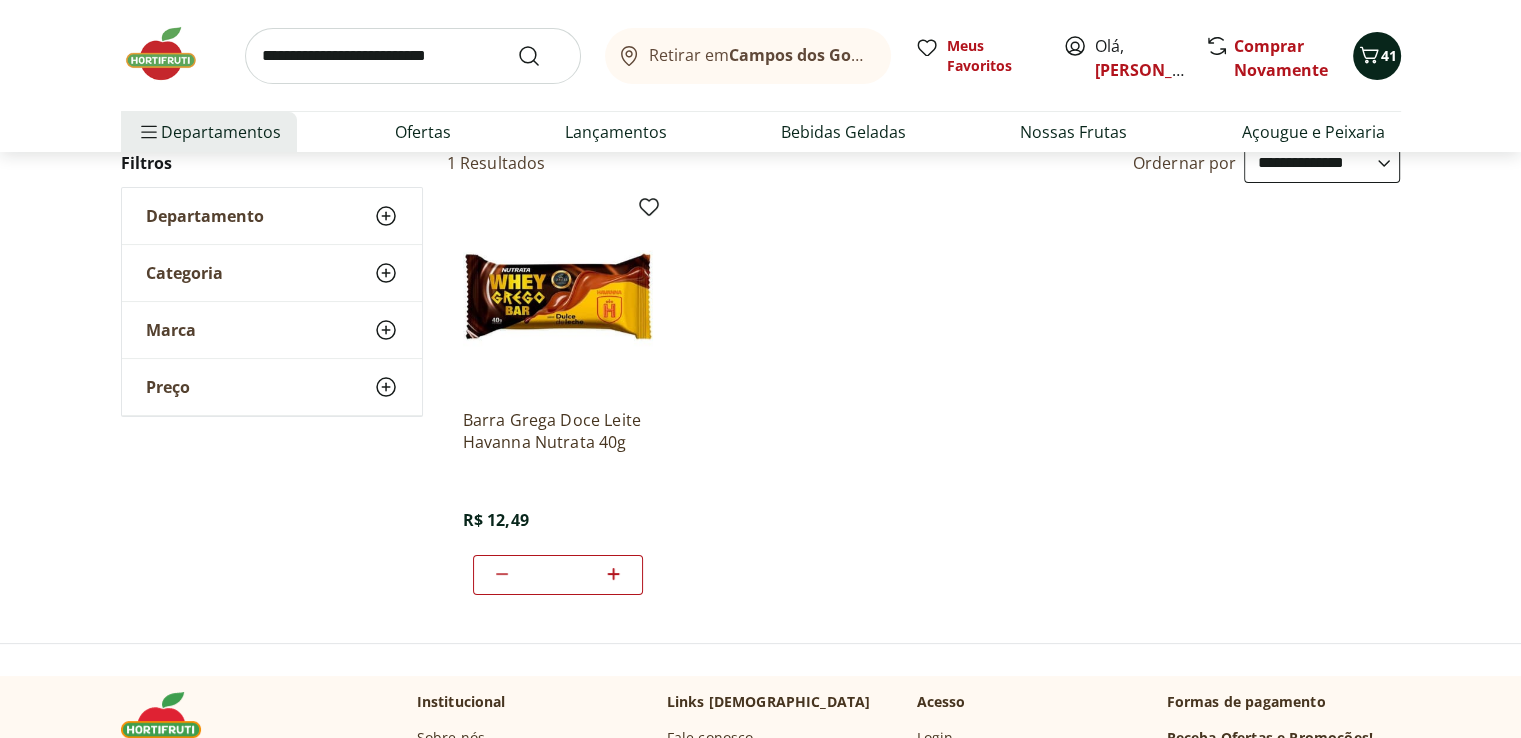 click on "41" at bounding box center [1389, 55] 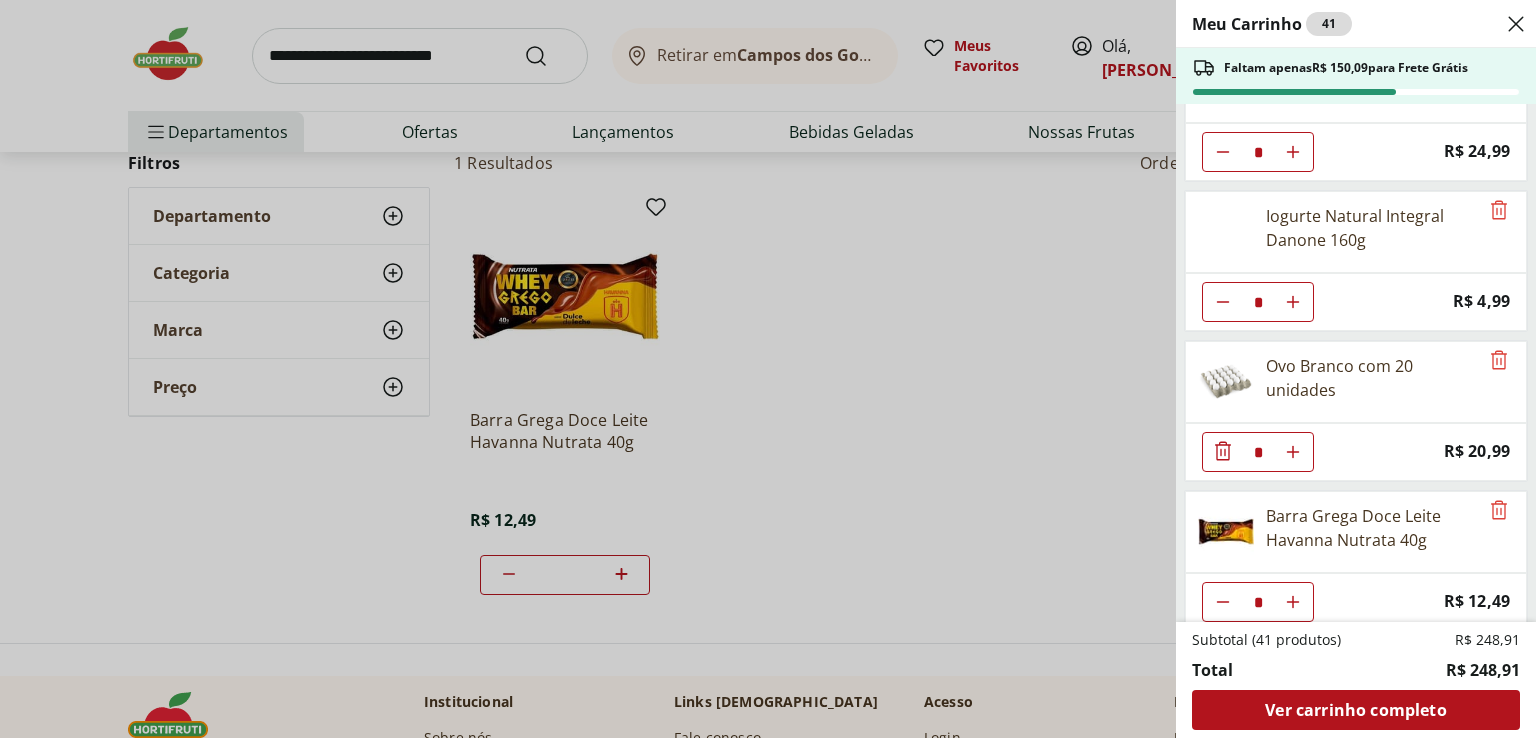scroll, scrollTop: 978, scrollLeft: 0, axis: vertical 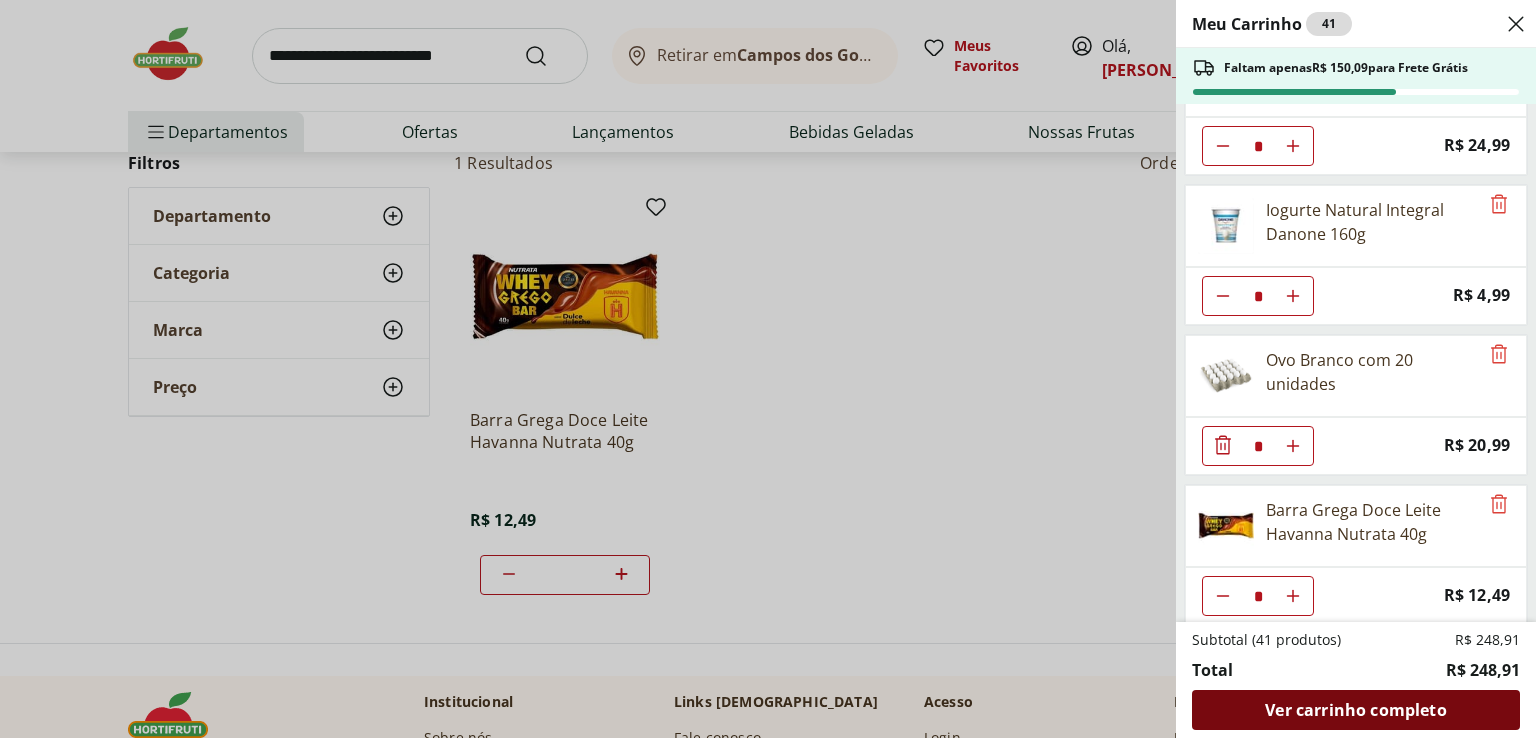 click on "Ver carrinho completo" at bounding box center [1355, 710] 